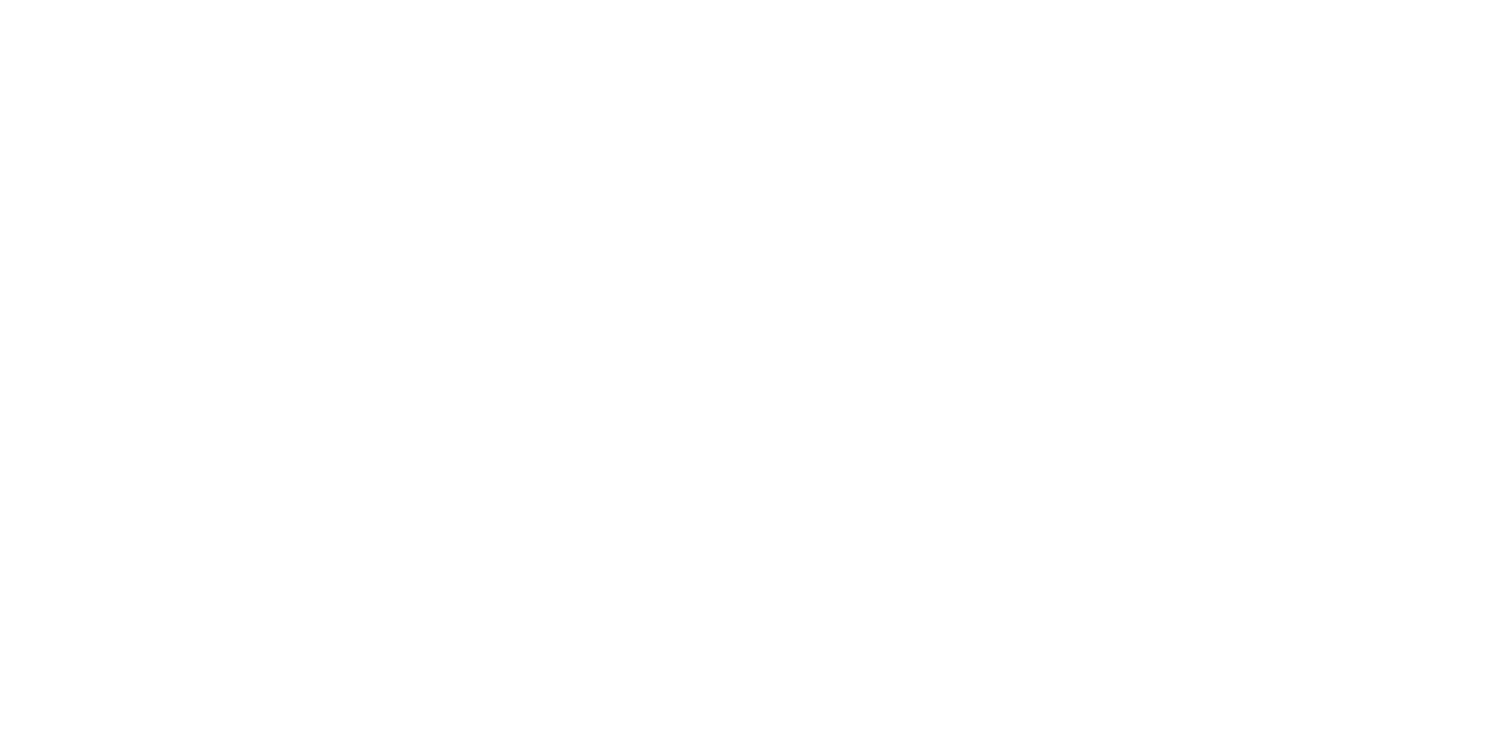scroll, scrollTop: 0, scrollLeft: 0, axis: both 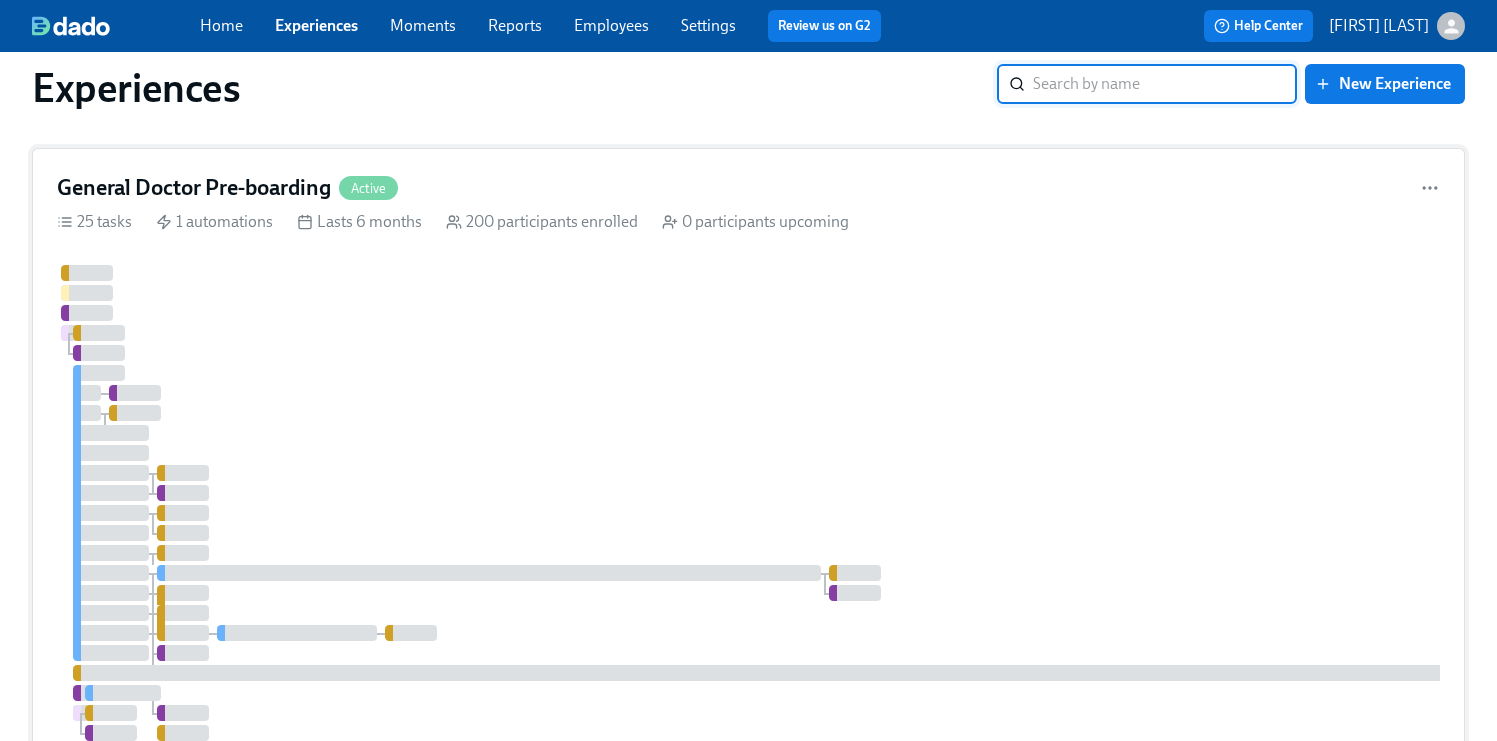 click at bounding box center [1191, 563] 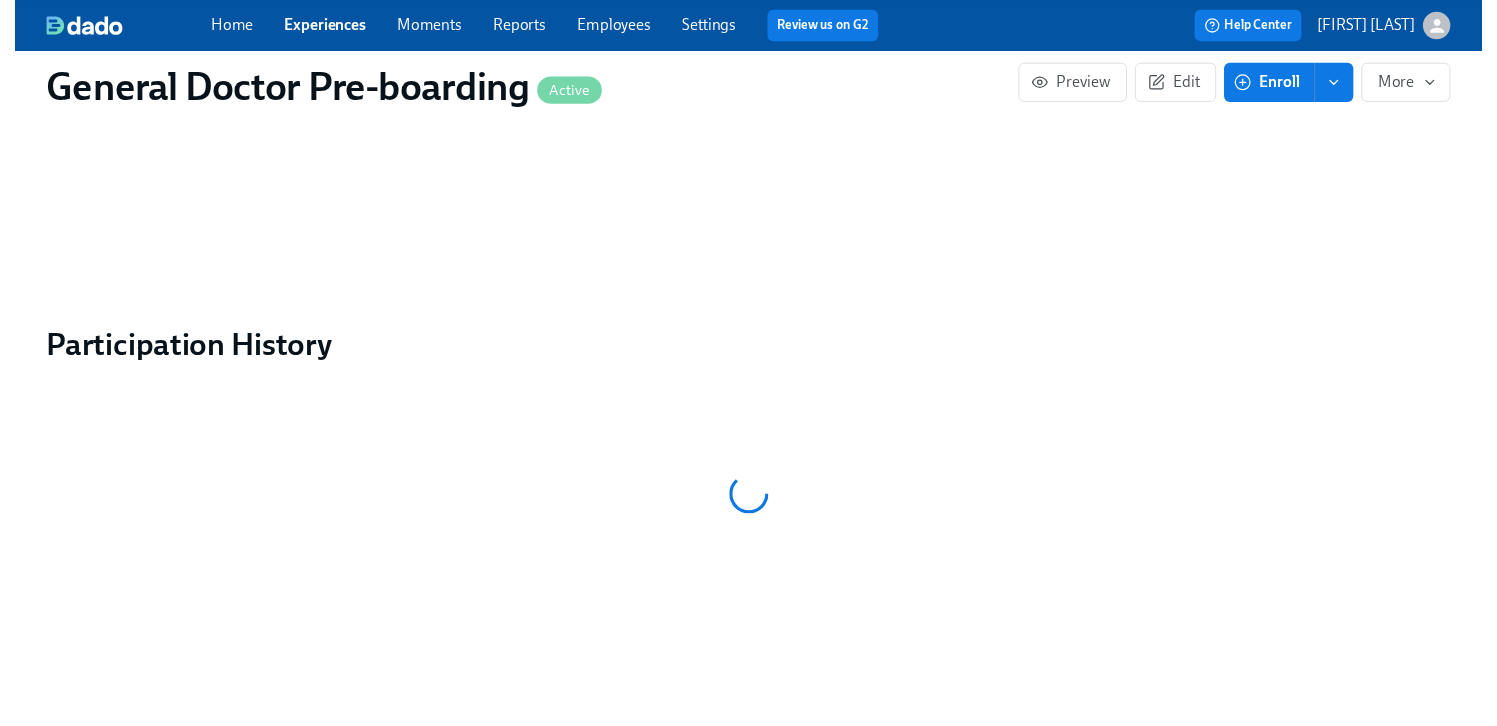 scroll, scrollTop: 0, scrollLeft: 0, axis: both 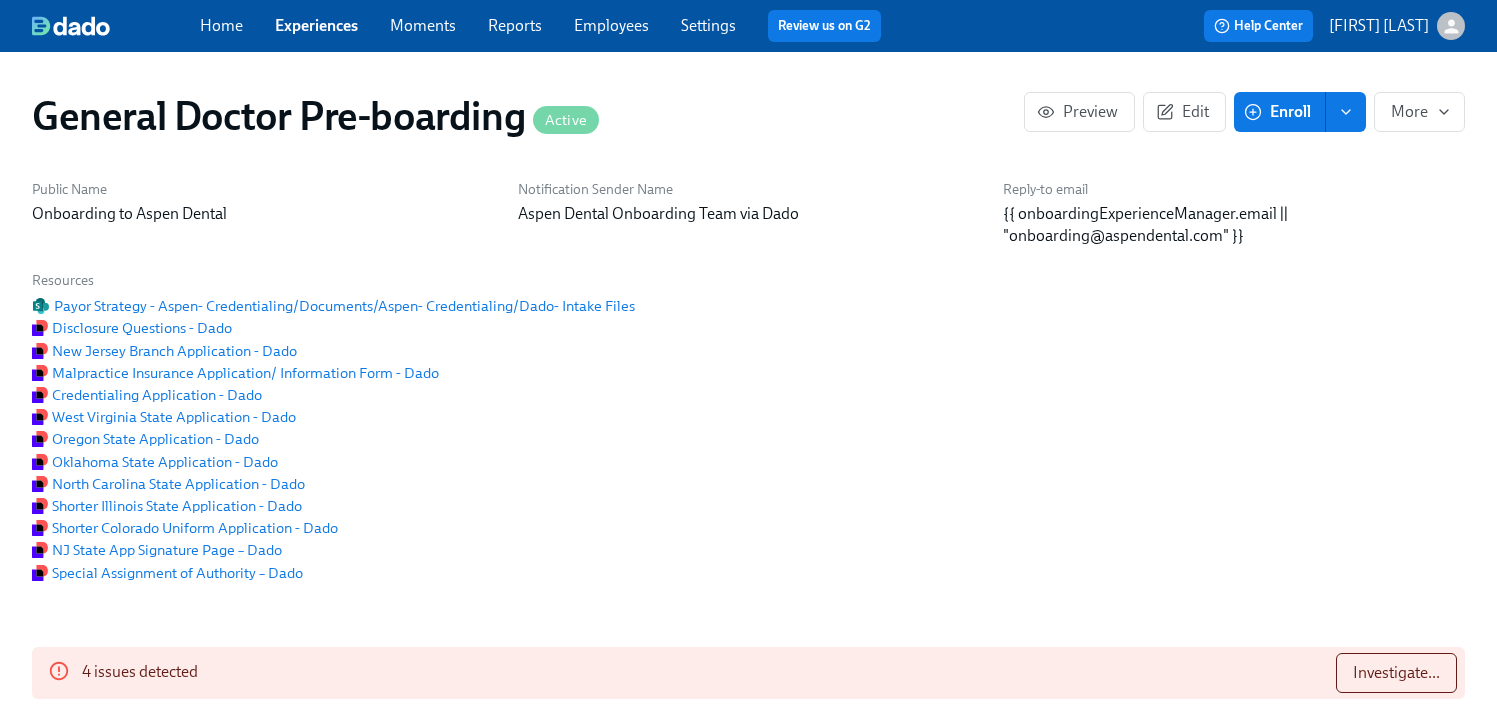 click on "Employees" at bounding box center [611, 25] 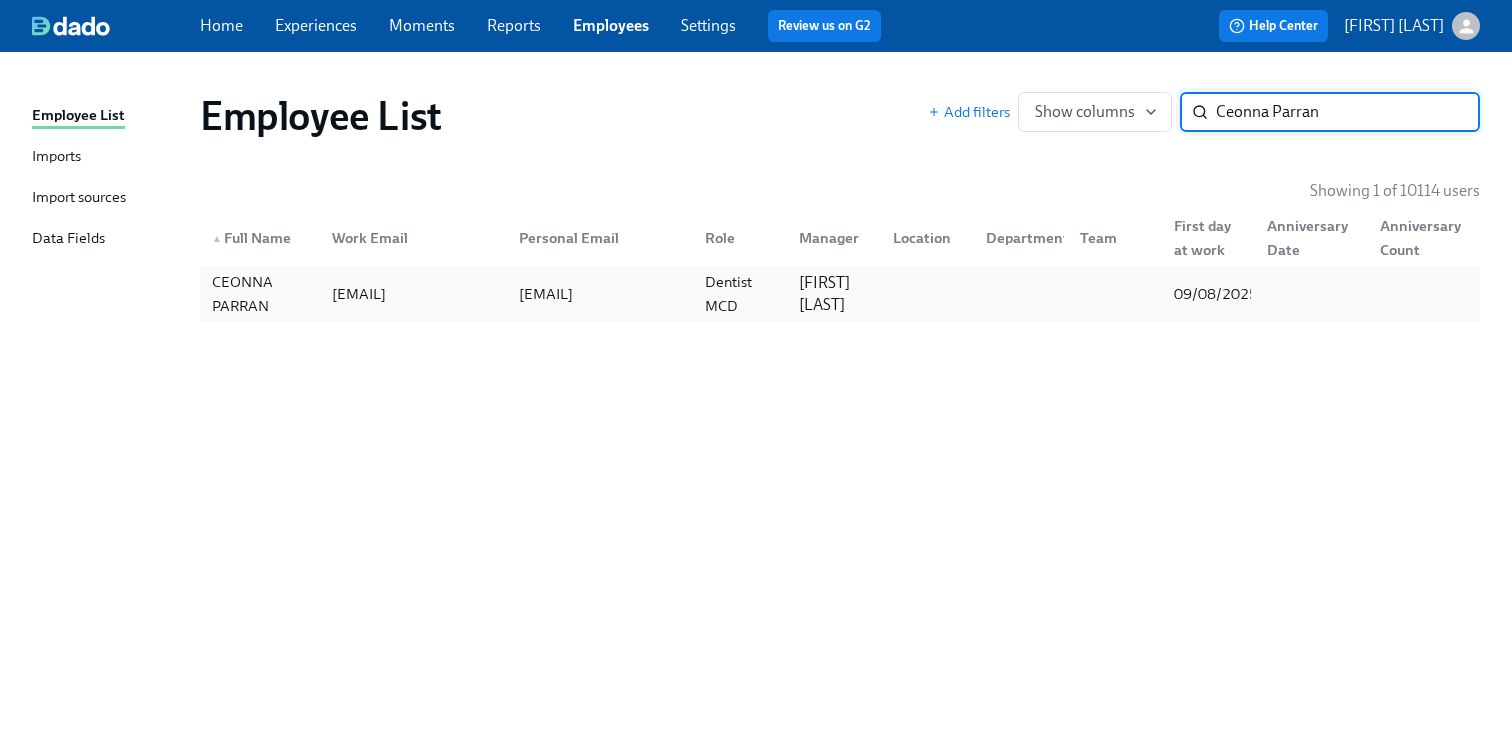 type on "Ceonna Parran" 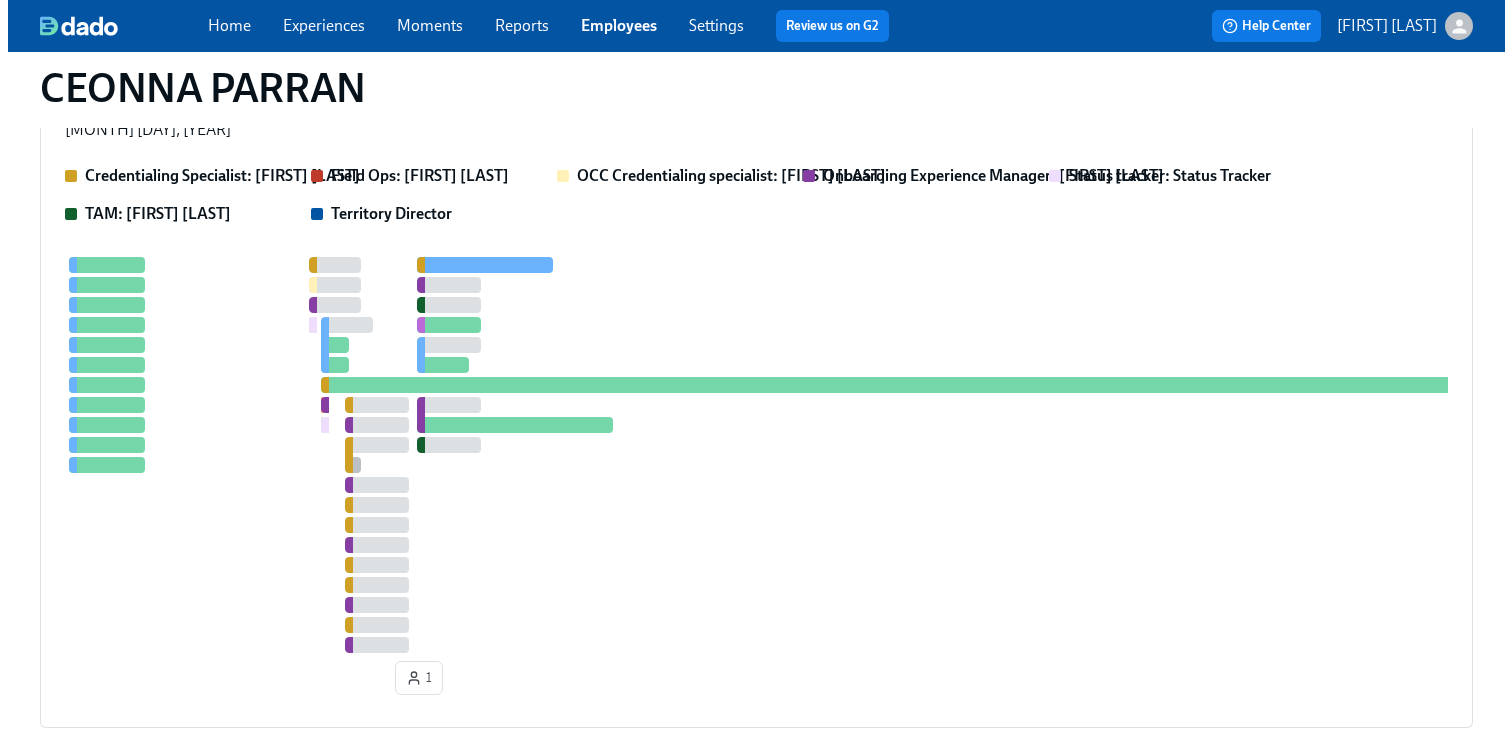 scroll, scrollTop: 336, scrollLeft: 0, axis: vertical 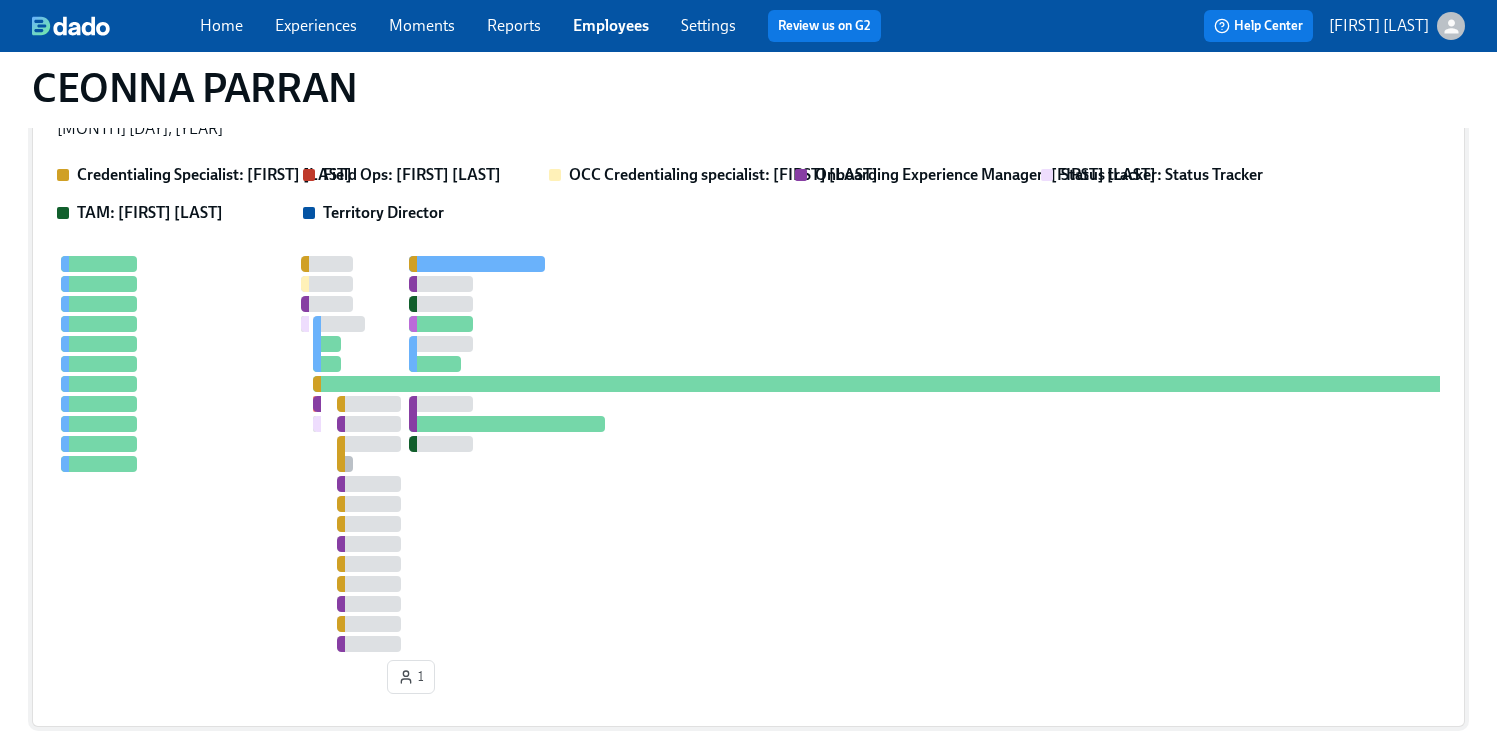 click at bounding box center (1191, 454) 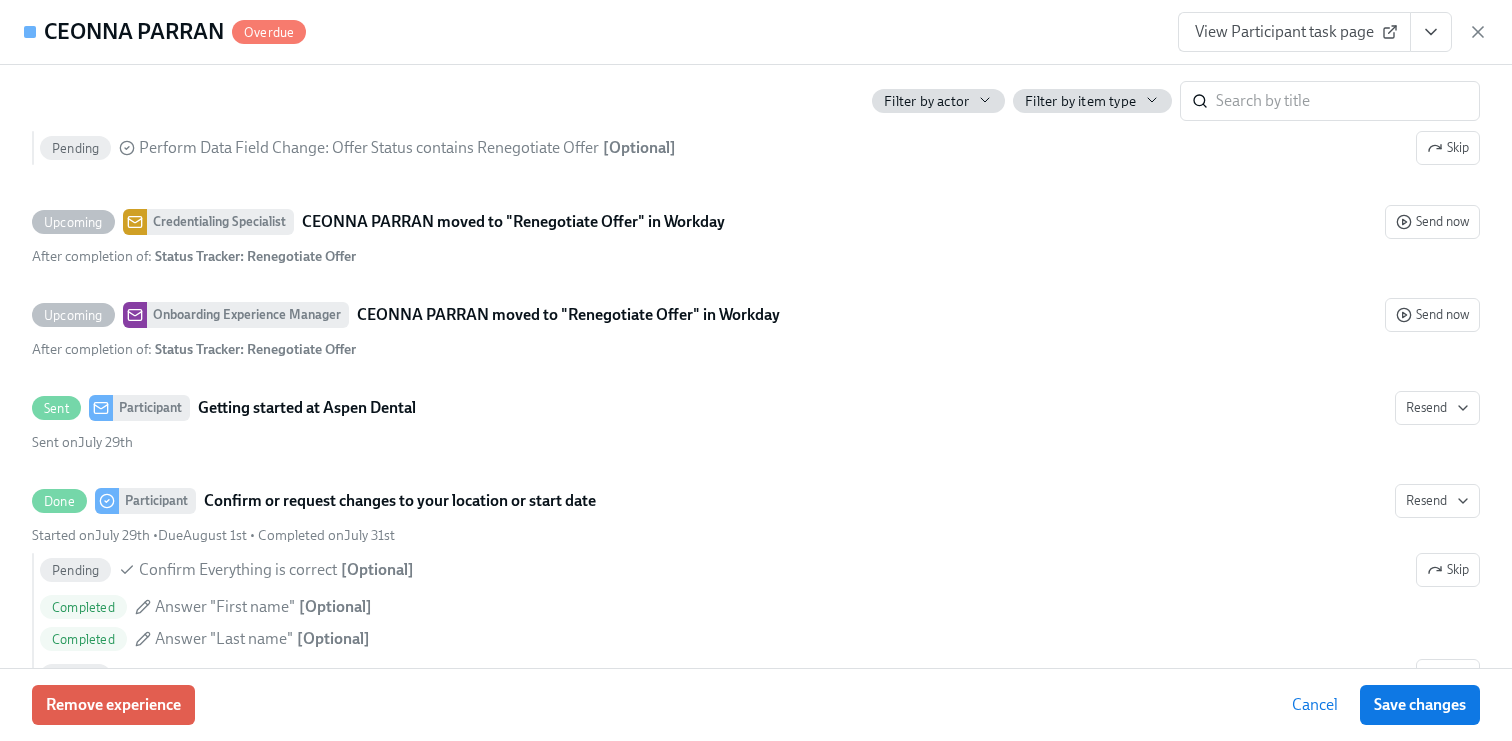 scroll, scrollTop: 3653, scrollLeft: 0, axis: vertical 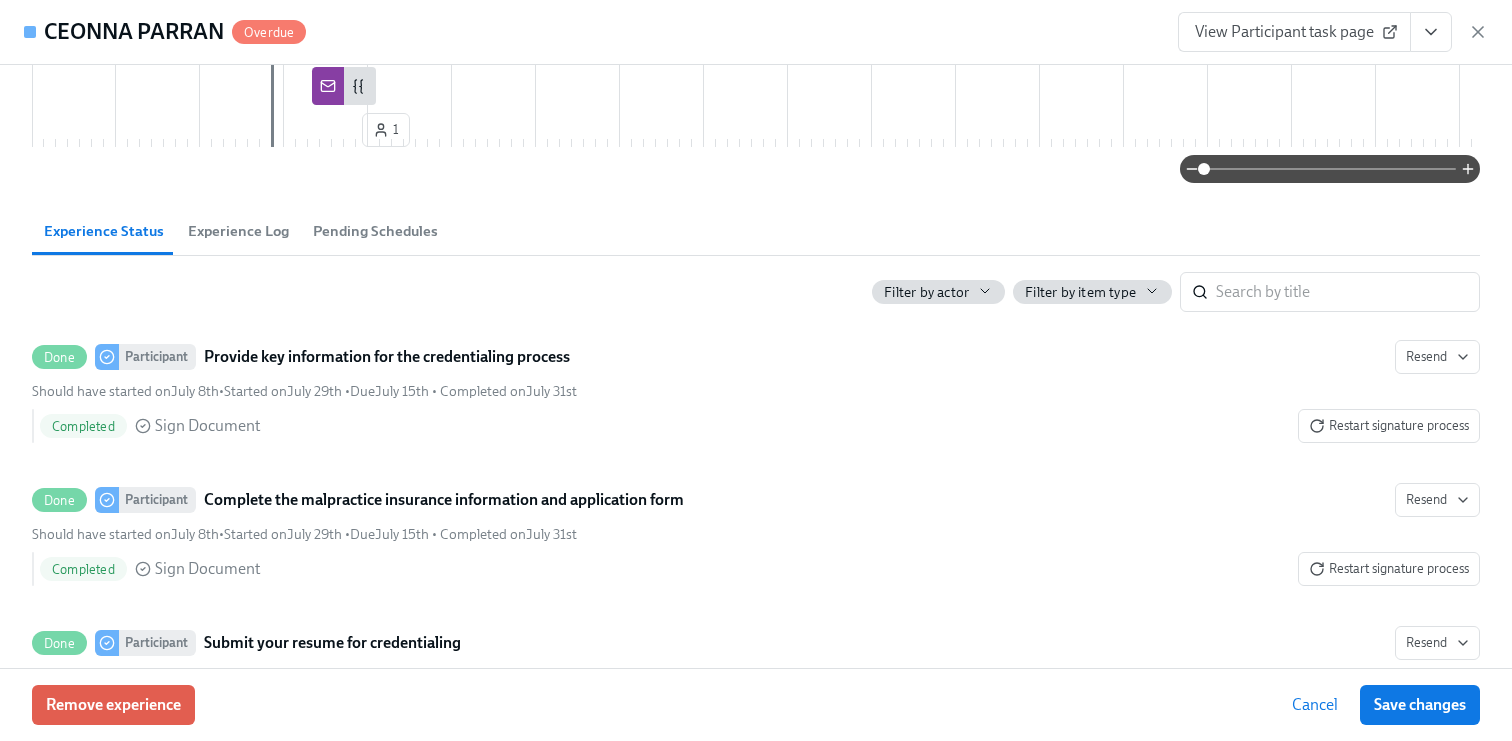 click on "Pending Schedules" at bounding box center (375, 231) 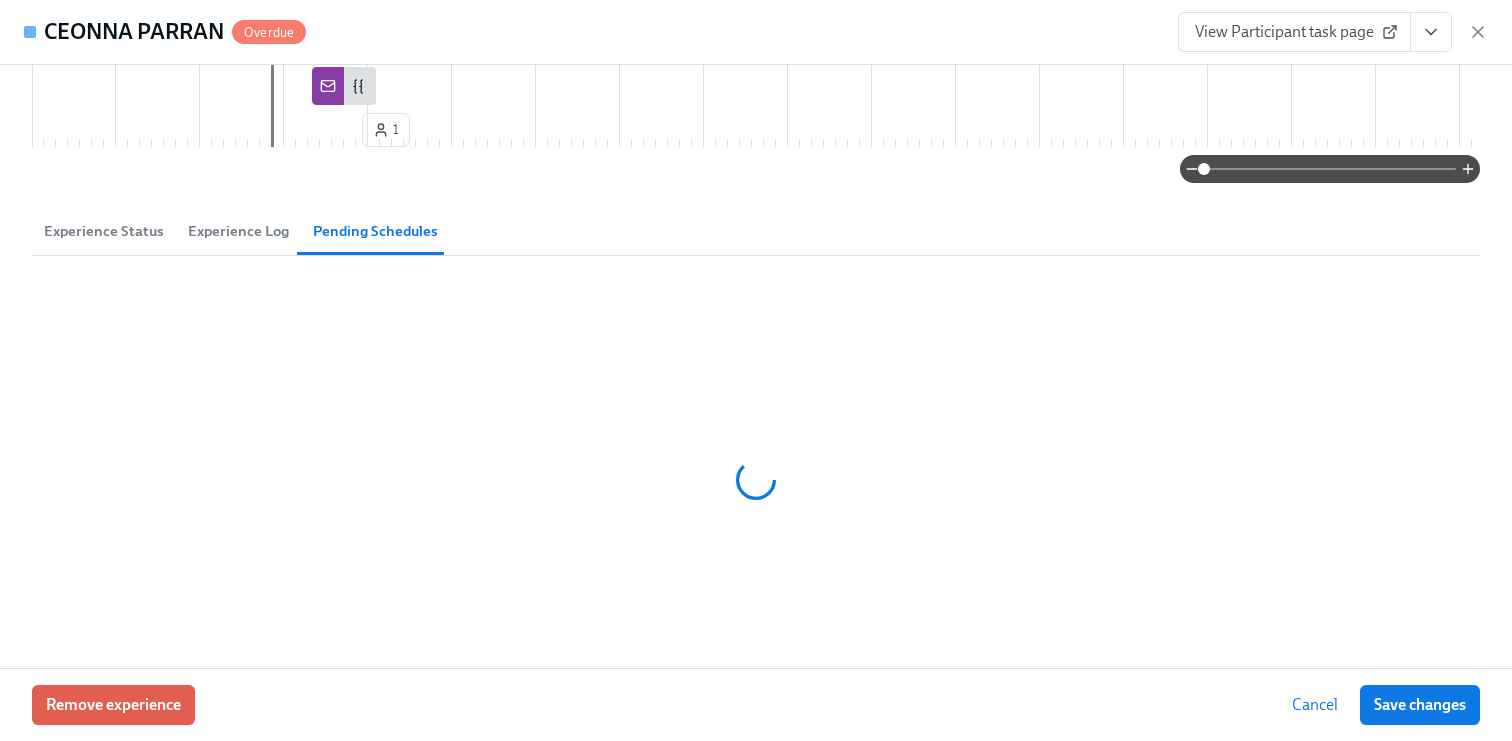 scroll, scrollTop: 904, scrollLeft: 0, axis: vertical 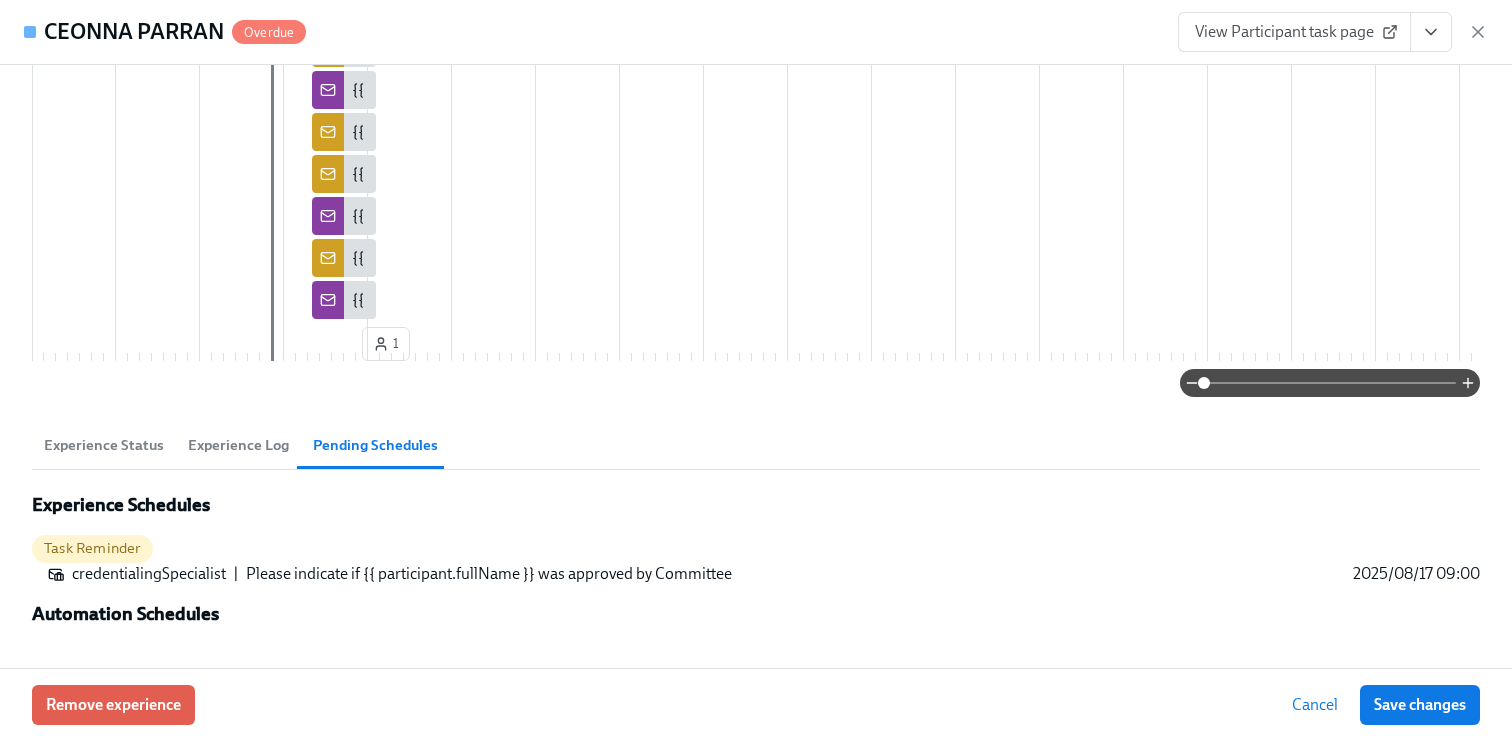 click on "Experience Log" at bounding box center (238, 445) 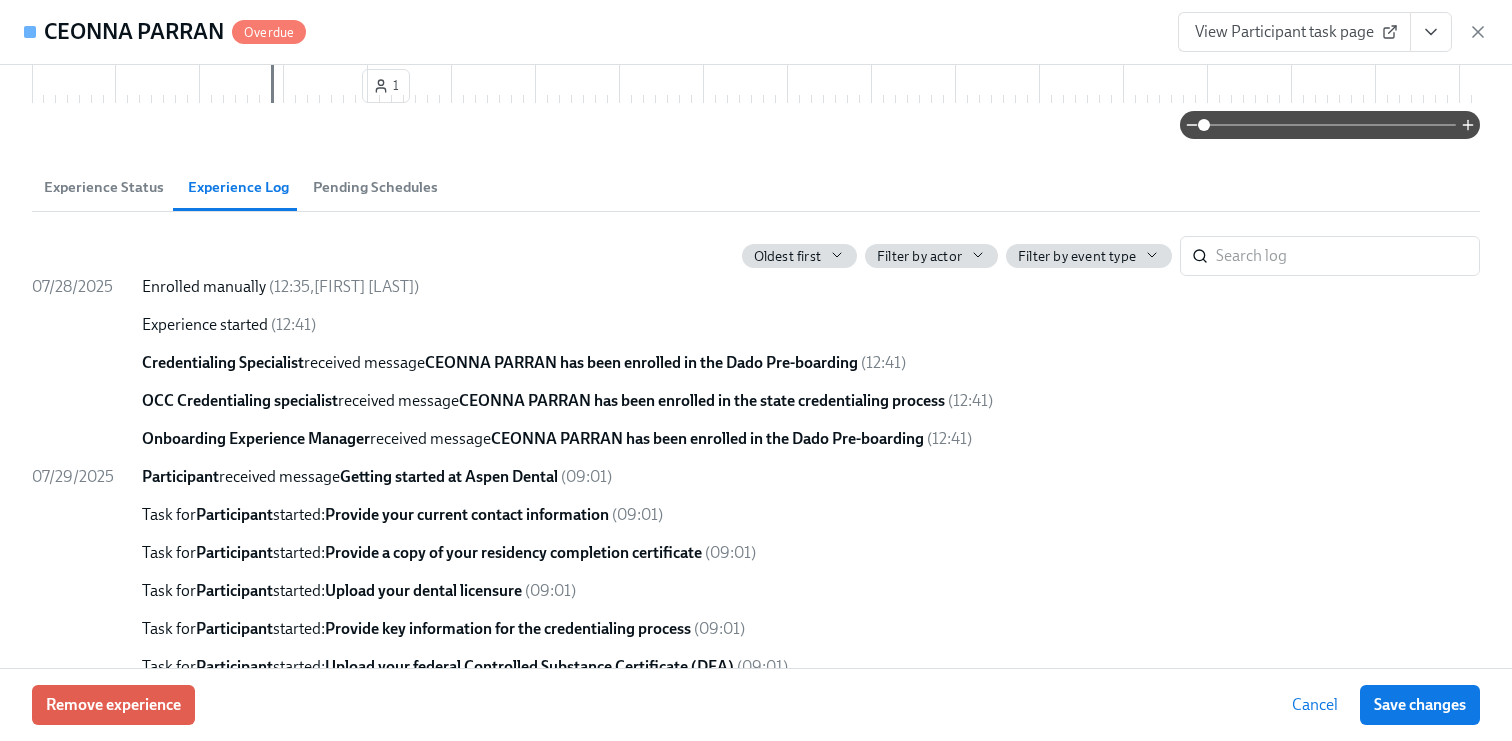 scroll, scrollTop: 1164, scrollLeft: 0, axis: vertical 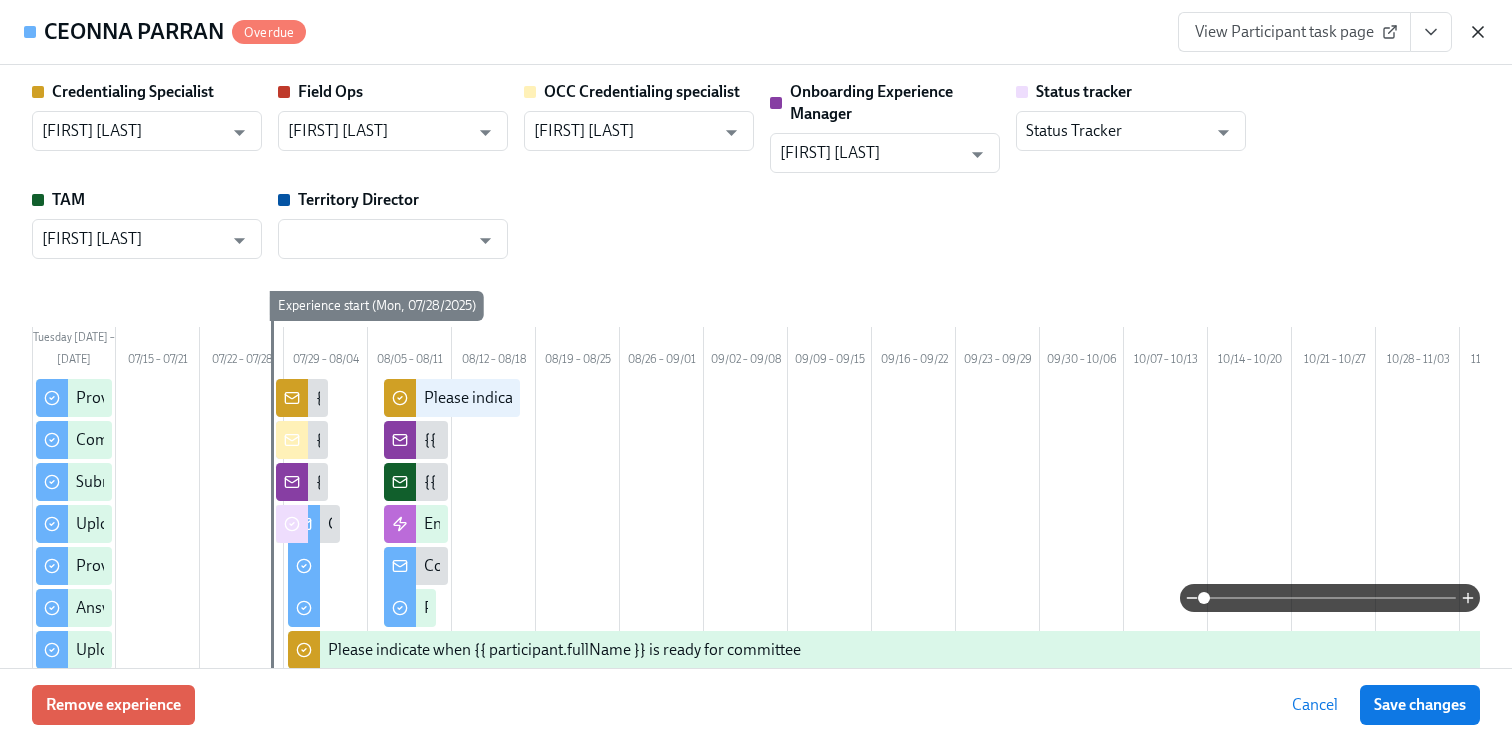 click 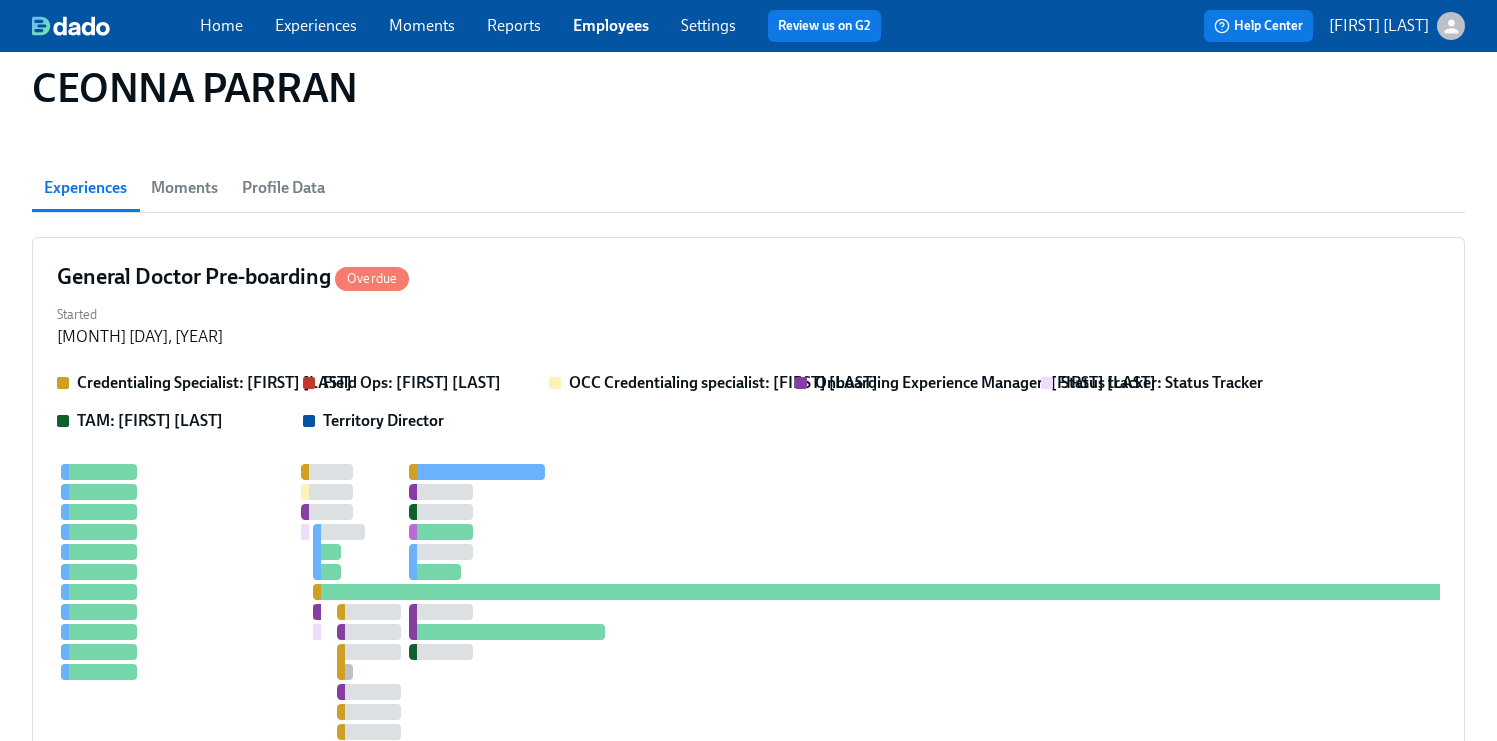 scroll, scrollTop: 55, scrollLeft: 0, axis: vertical 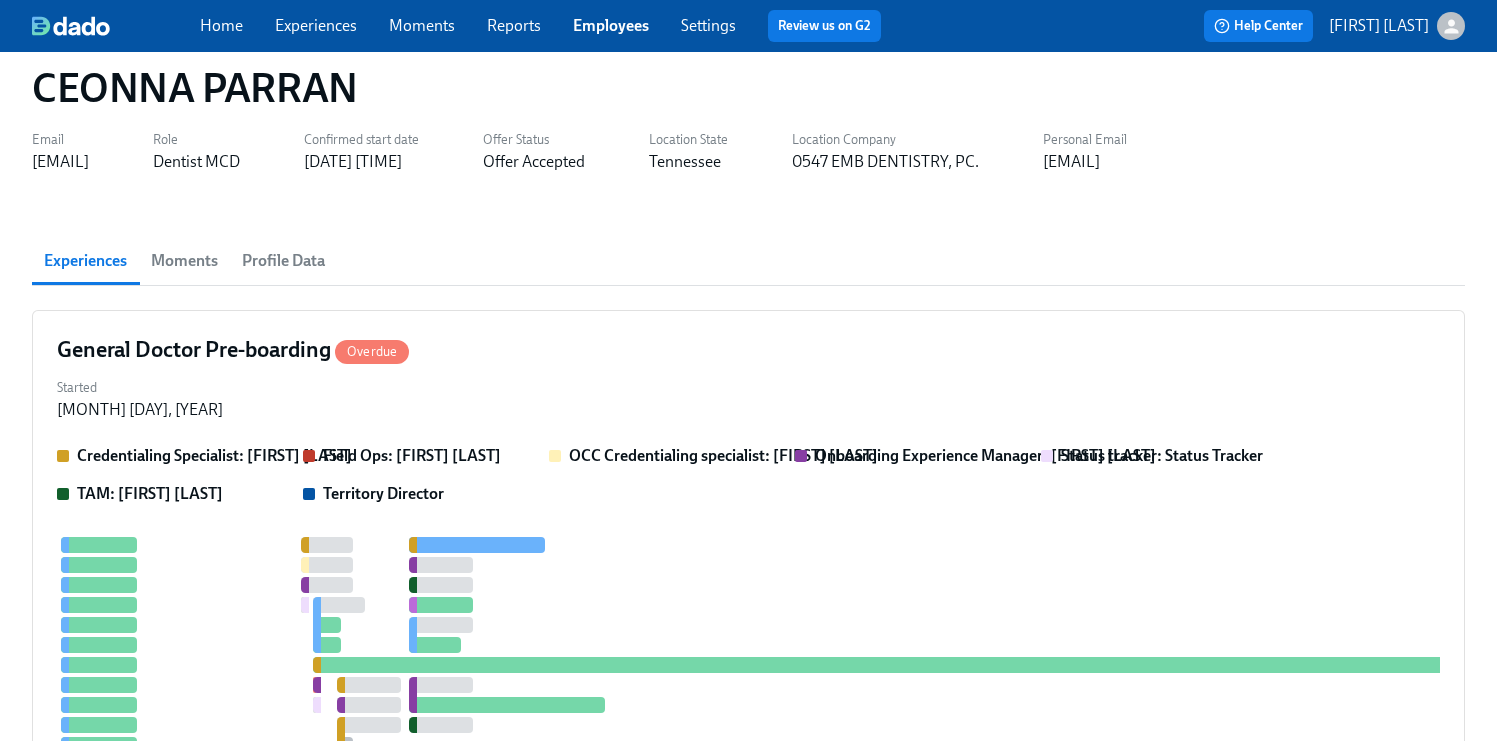 click on "Experiences" at bounding box center [316, 25] 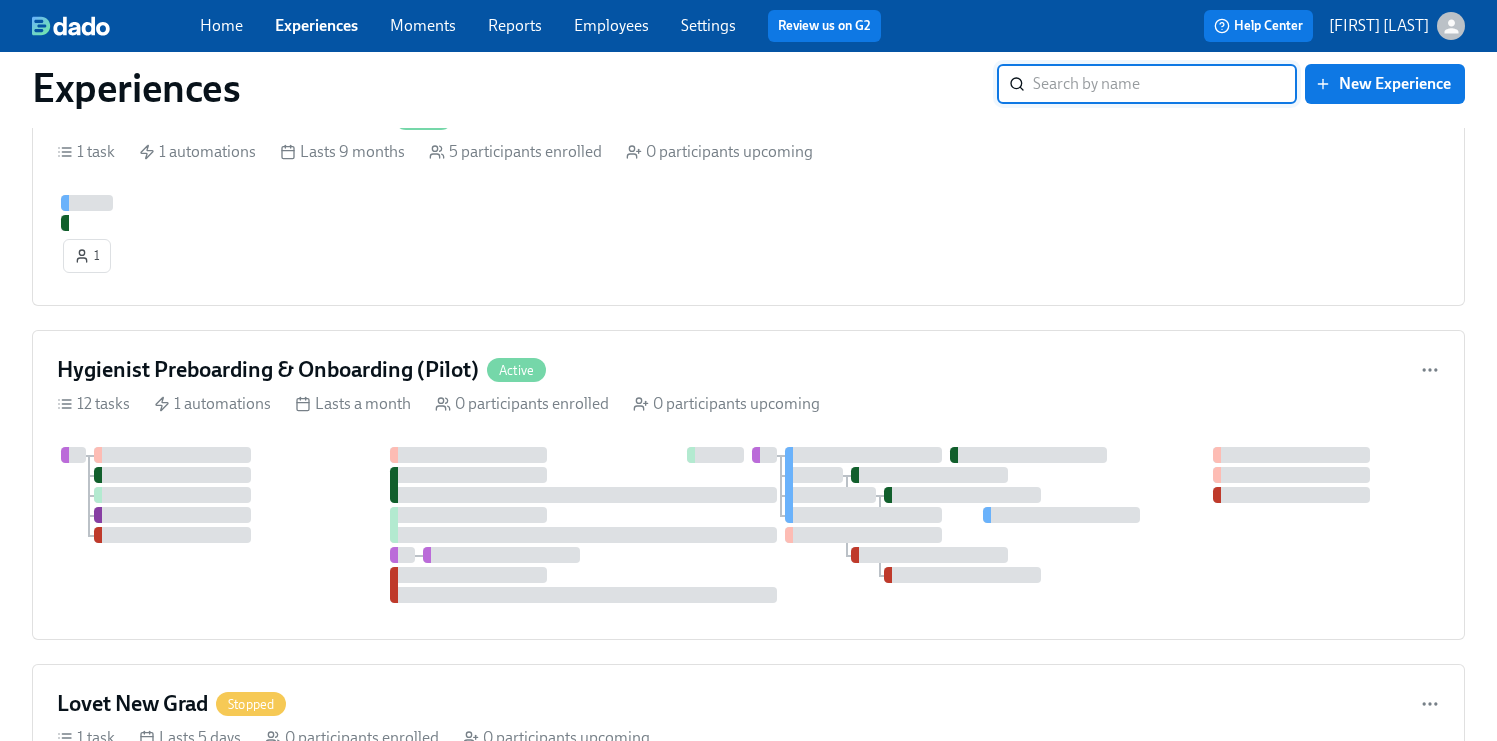 scroll, scrollTop: 7861, scrollLeft: 0, axis: vertical 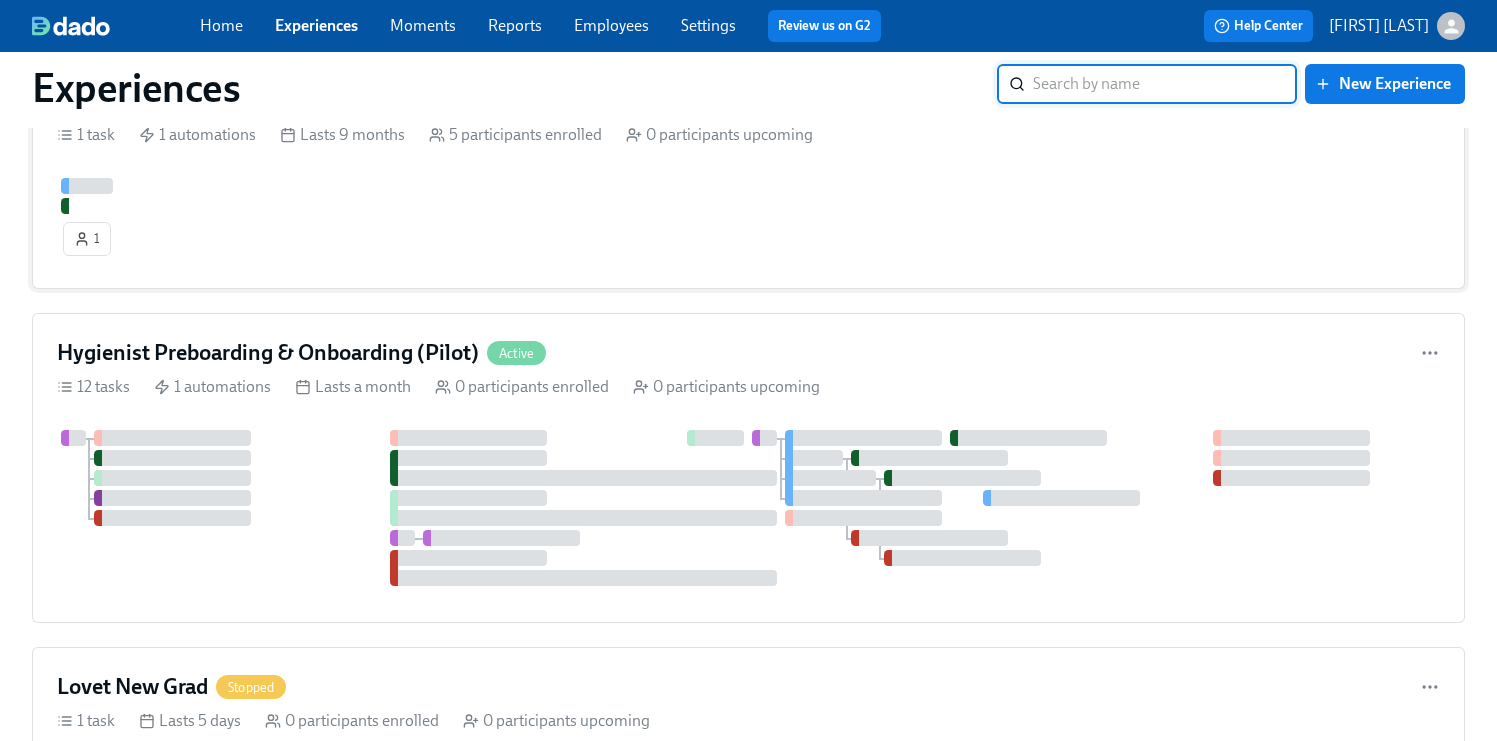click at bounding box center (1737, 196) 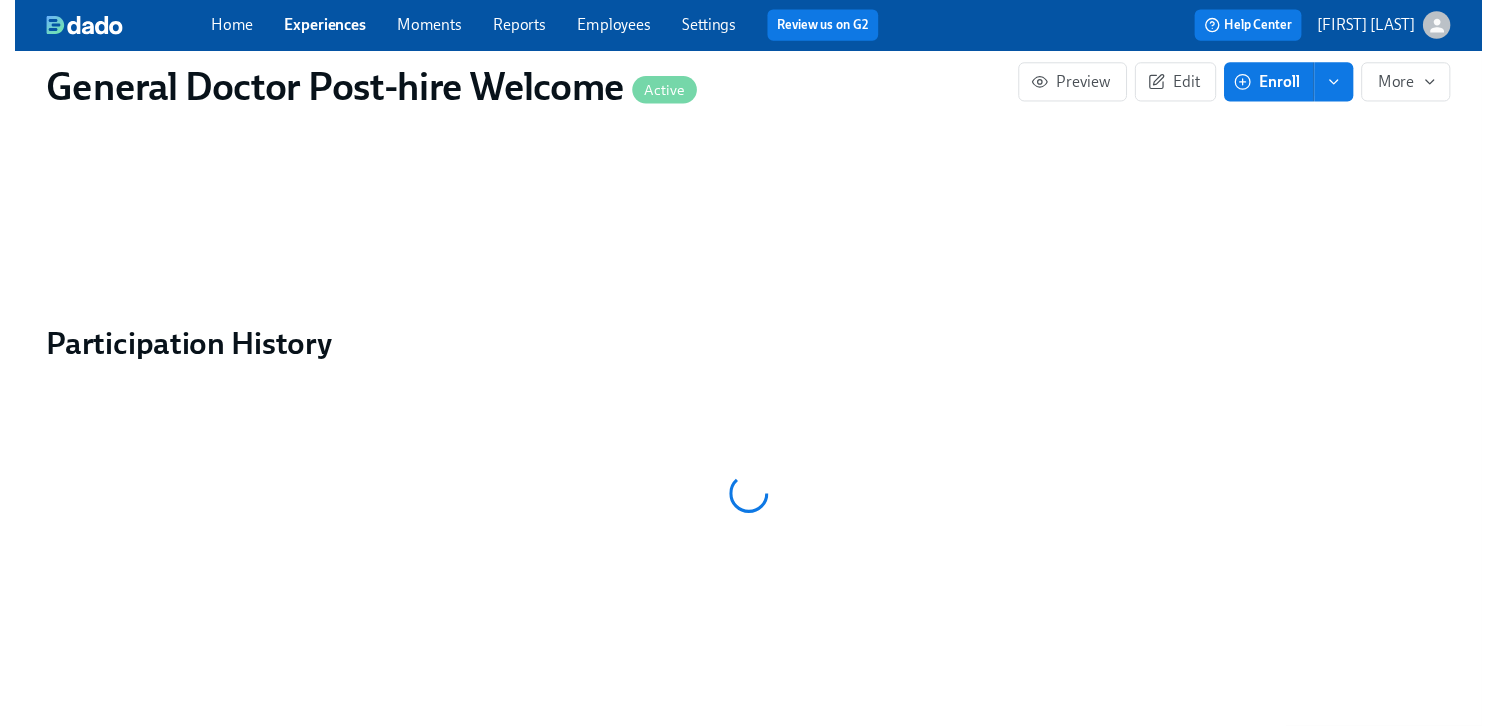 scroll, scrollTop: 0, scrollLeft: 0, axis: both 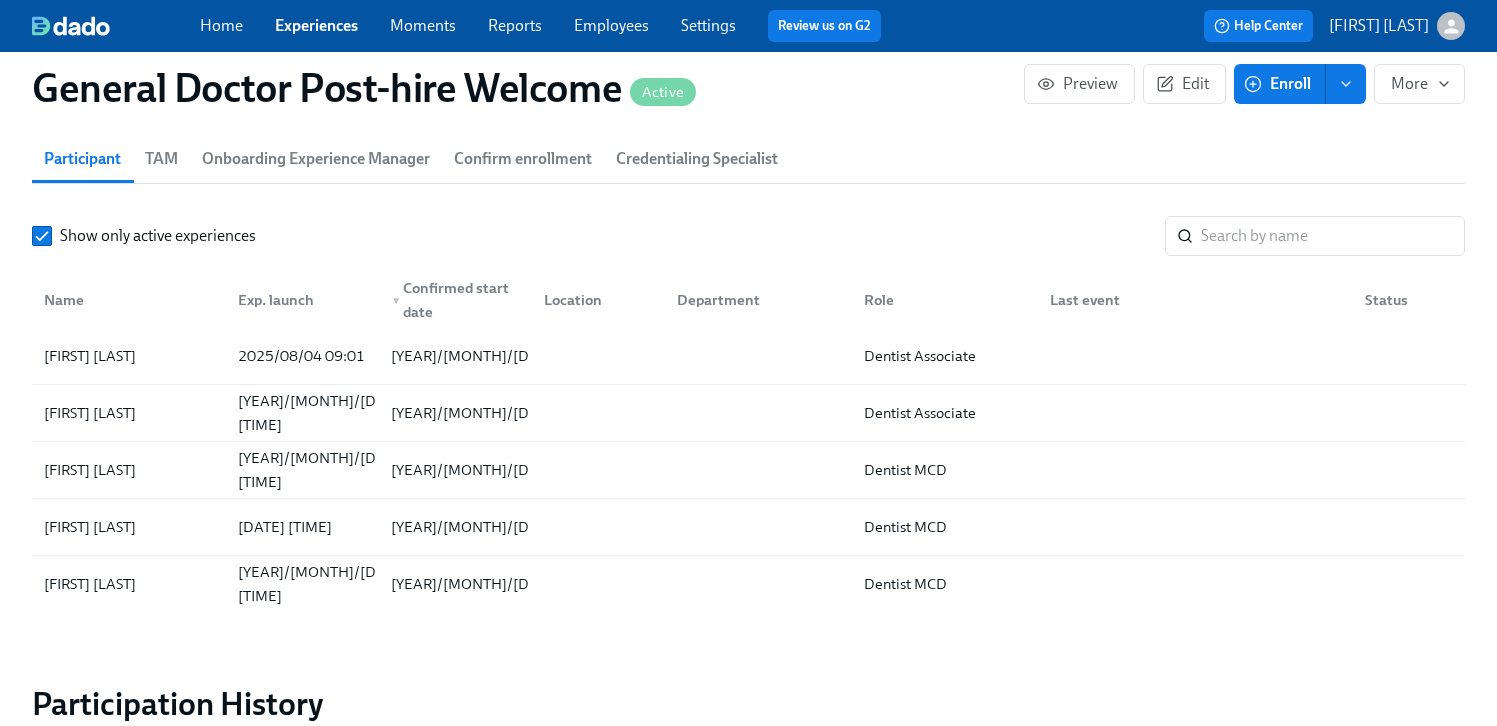 click on "Credentialing Specialist" at bounding box center (697, 159) 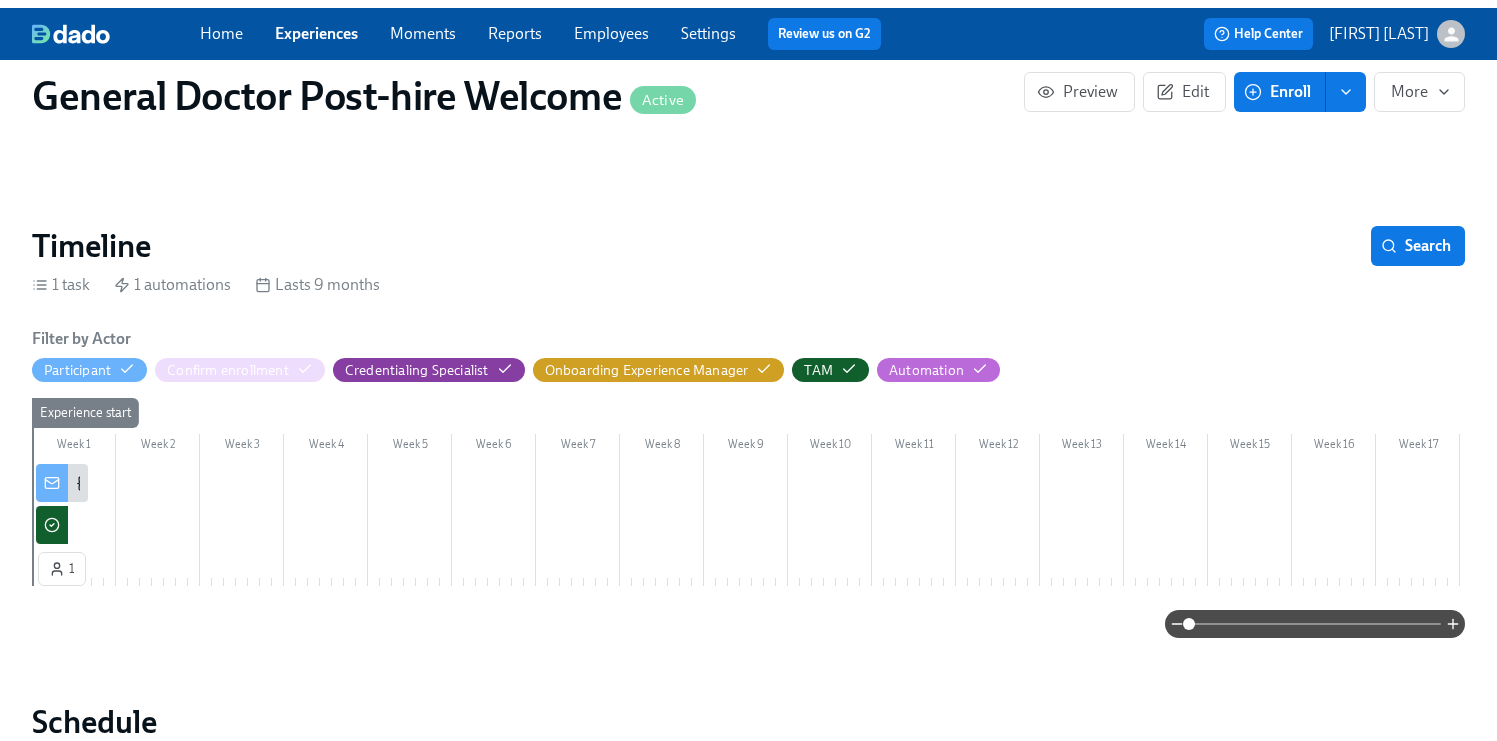 scroll, scrollTop: 0, scrollLeft: 0, axis: both 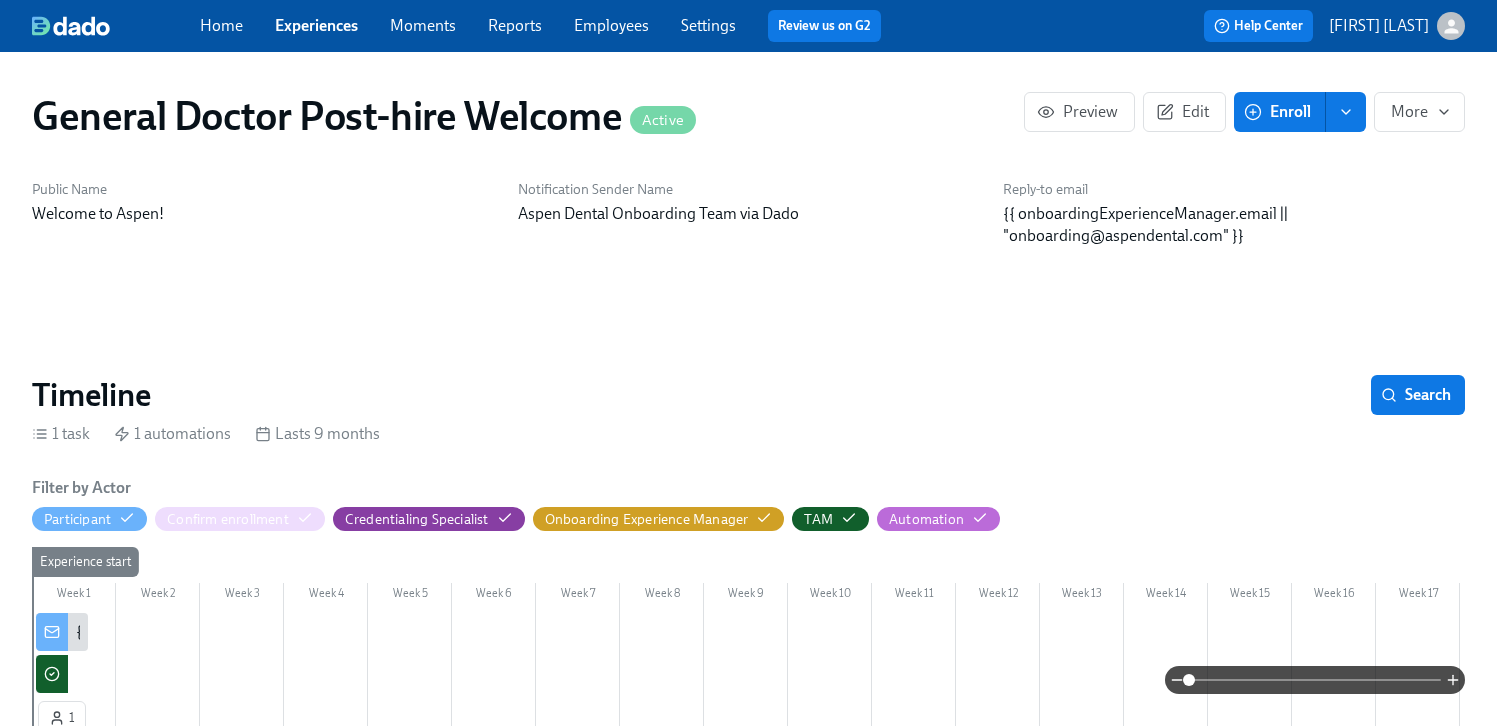 click on "Home Experiences Moments Reports Employees Settings Review us on G2" at bounding box center (548, 26) 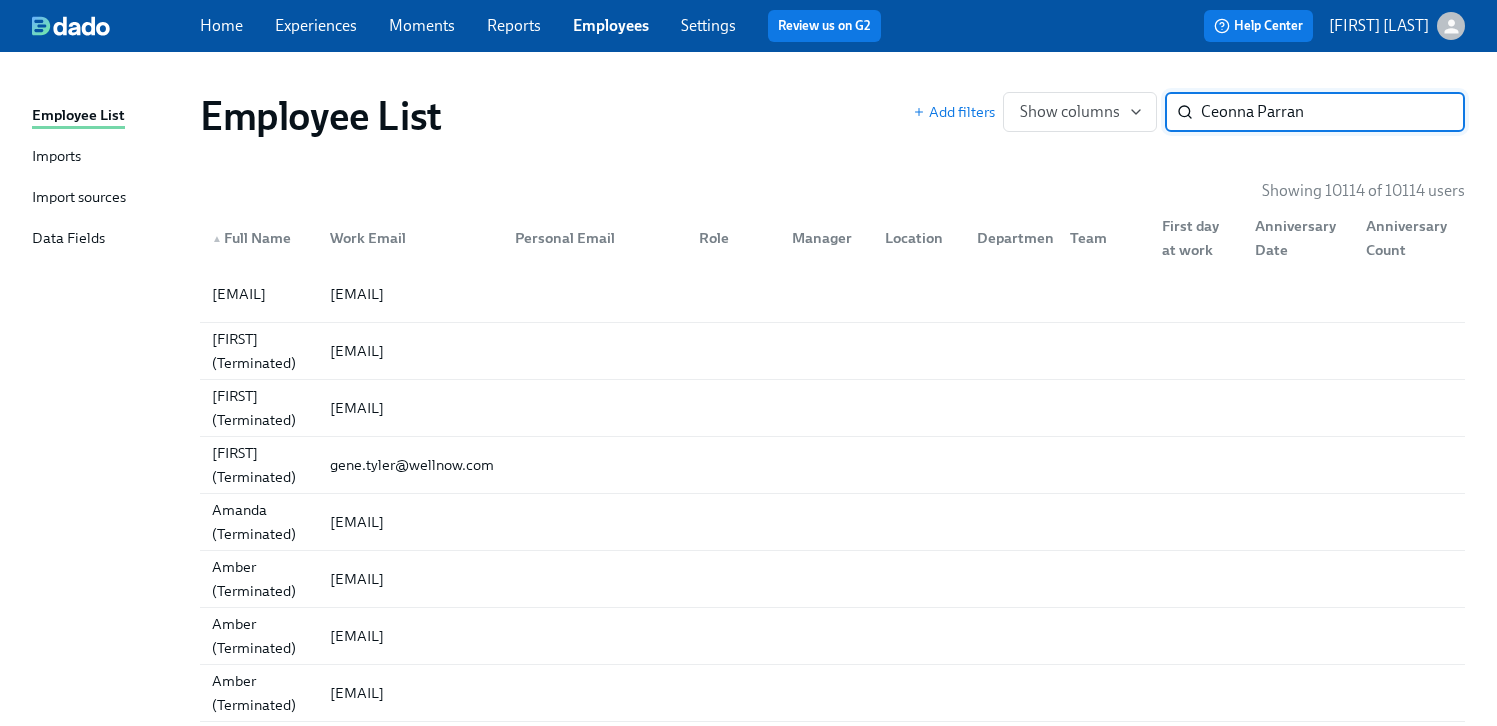 type on "Ceonna Parran" 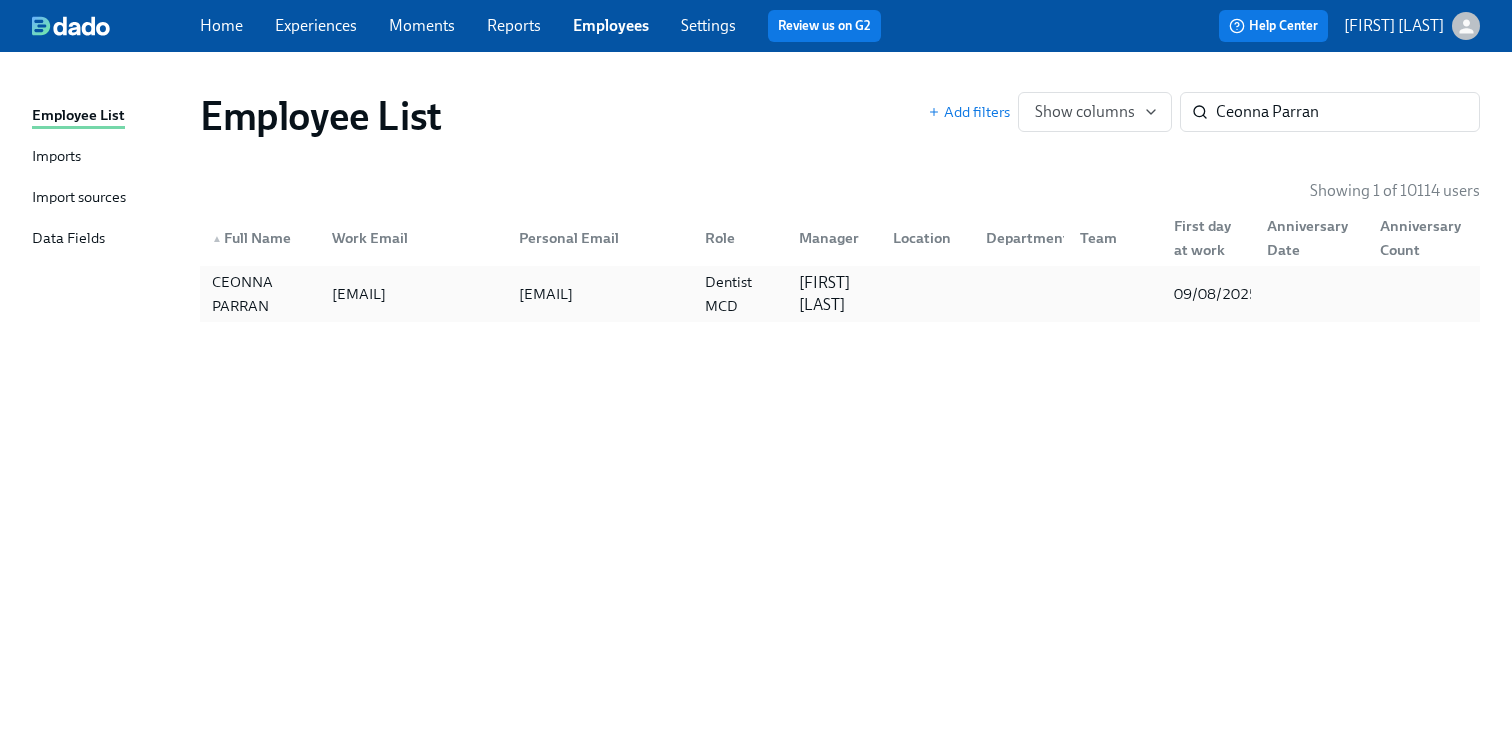 click on "[EMAIL]" at bounding box center [359, 294] 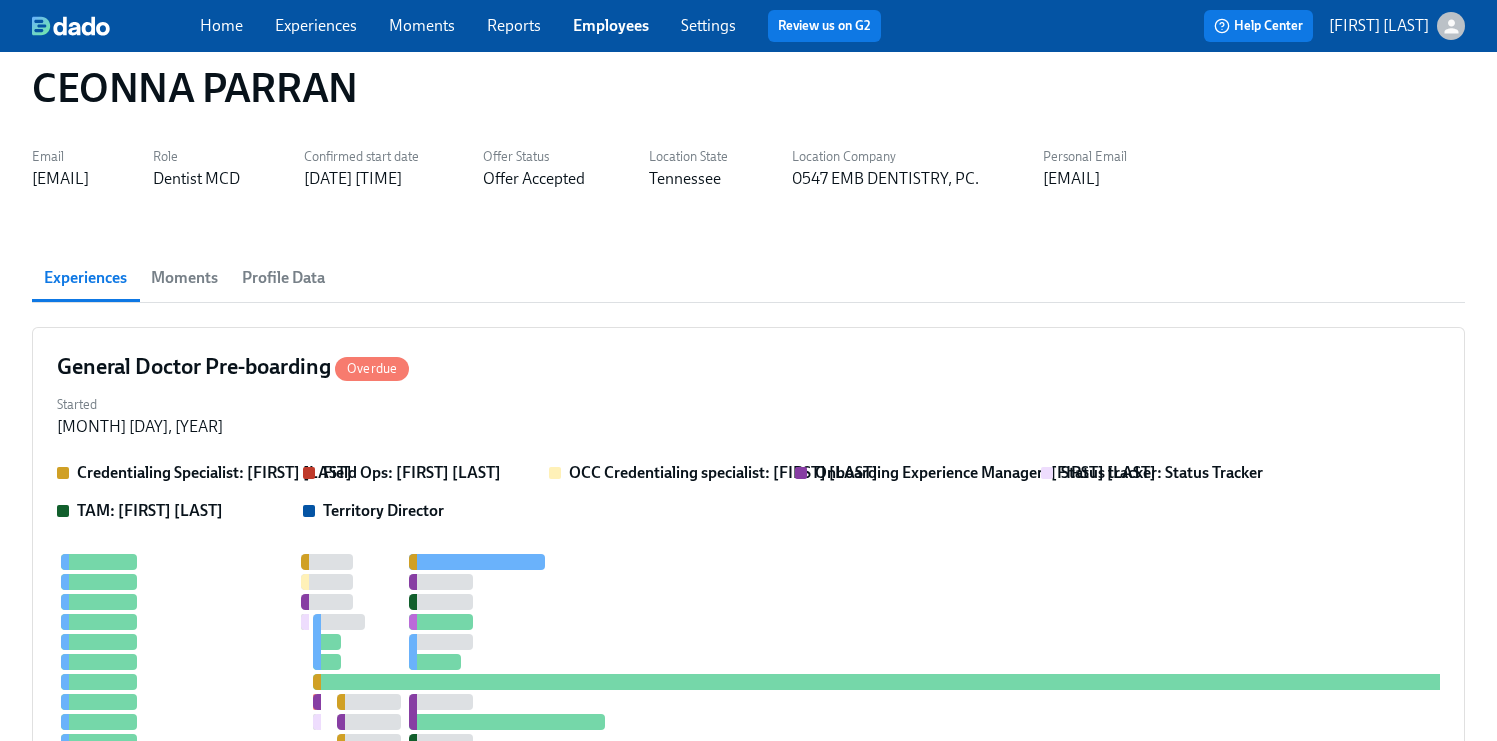 scroll, scrollTop: 0, scrollLeft: 0, axis: both 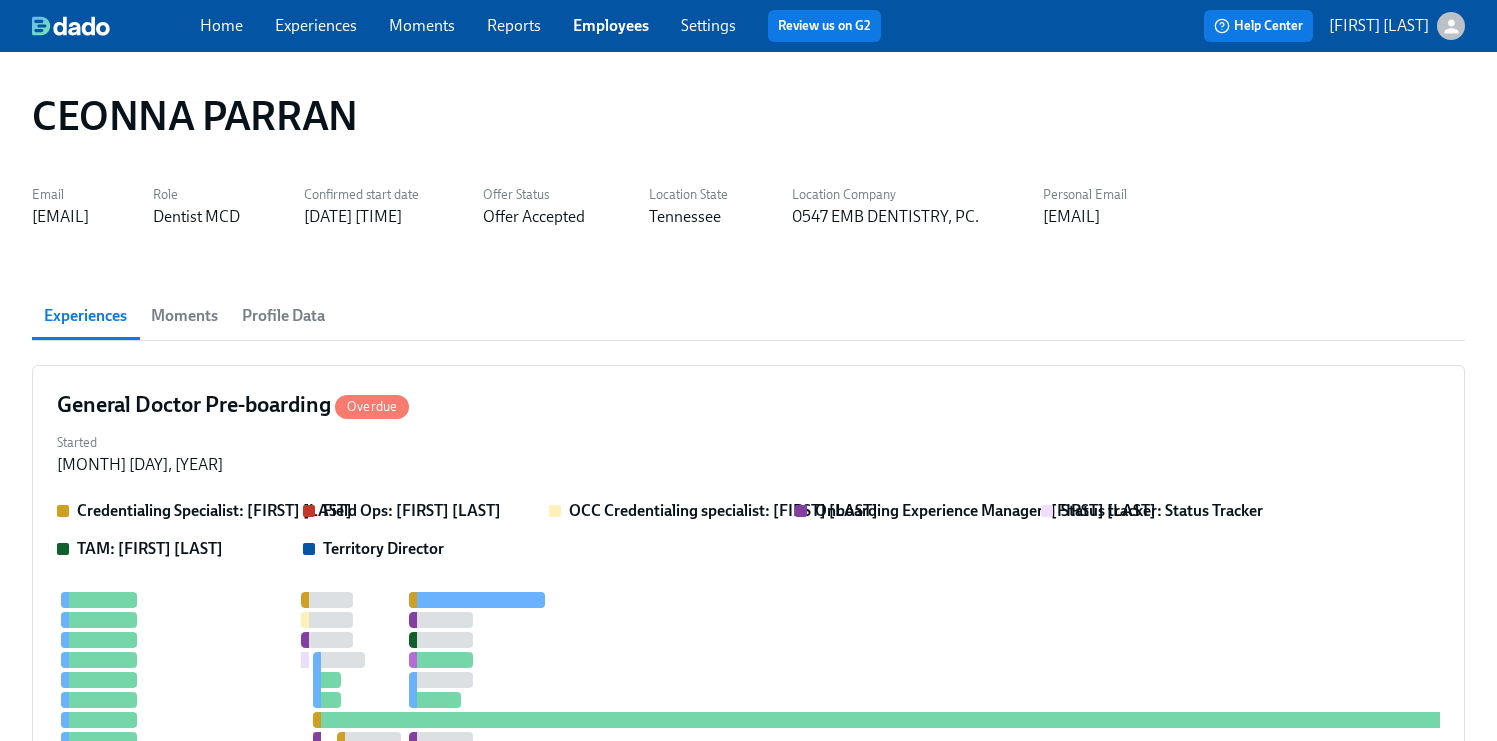 click on "Moments" at bounding box center [184, 316] 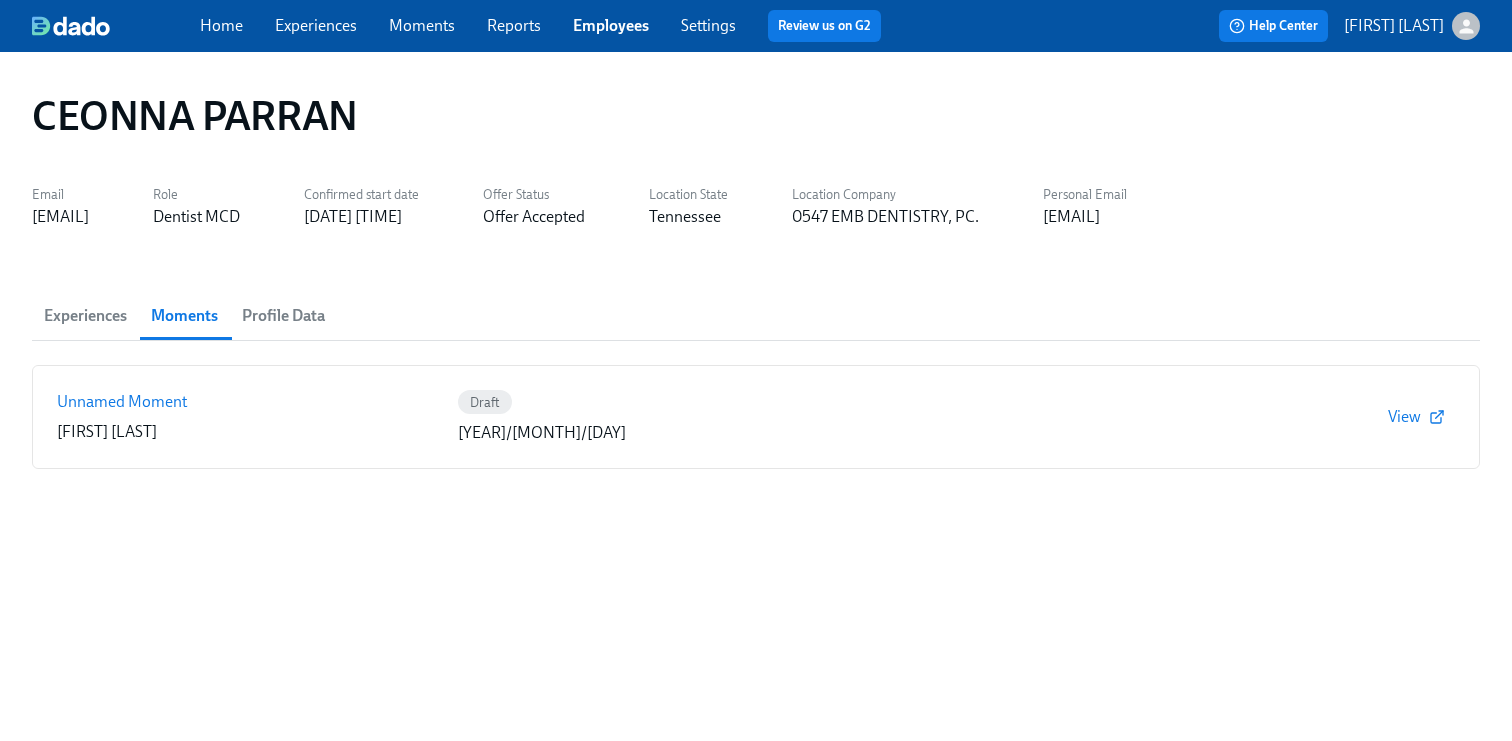 click on "Profile Data" at bounding box center [283, 316] 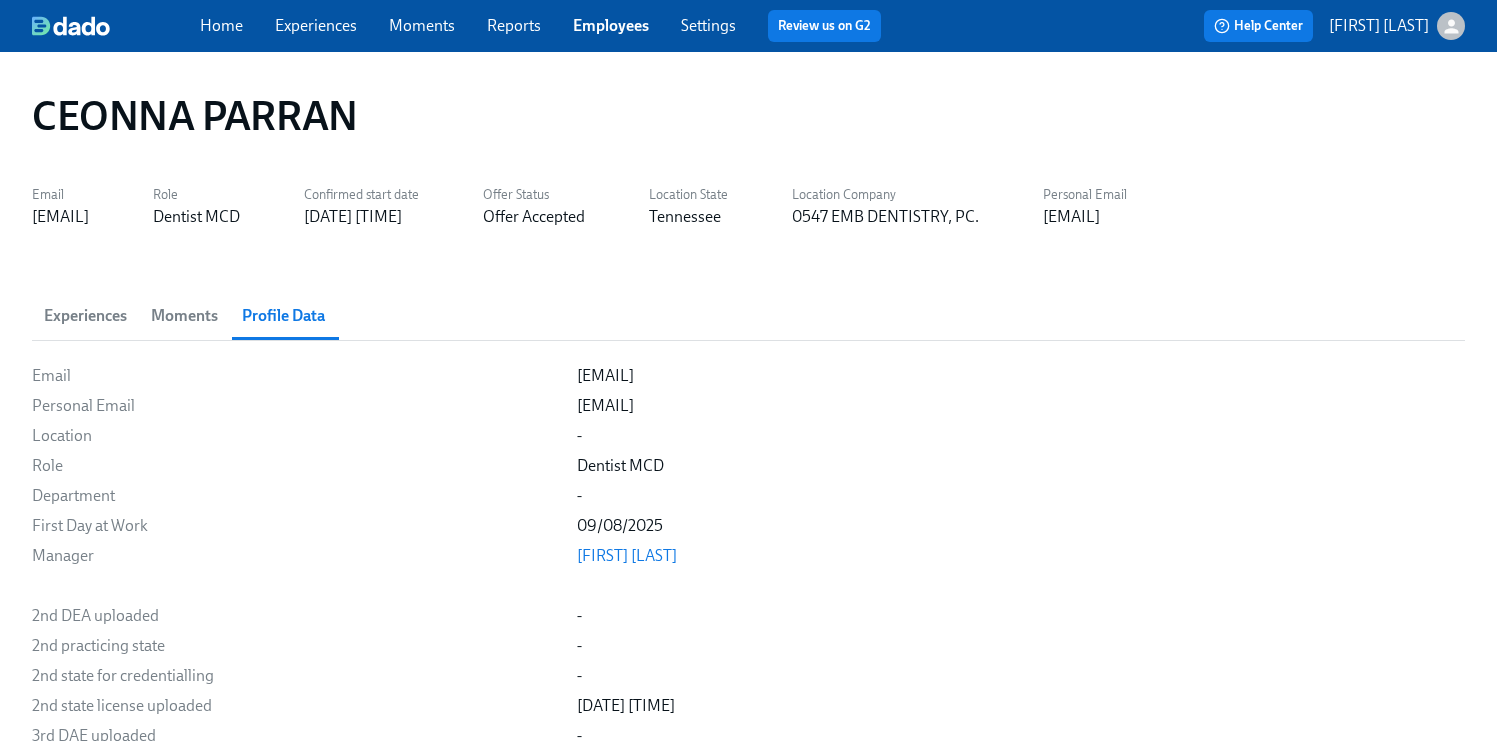 click on "Experiences" at bounding box center (85, 316) 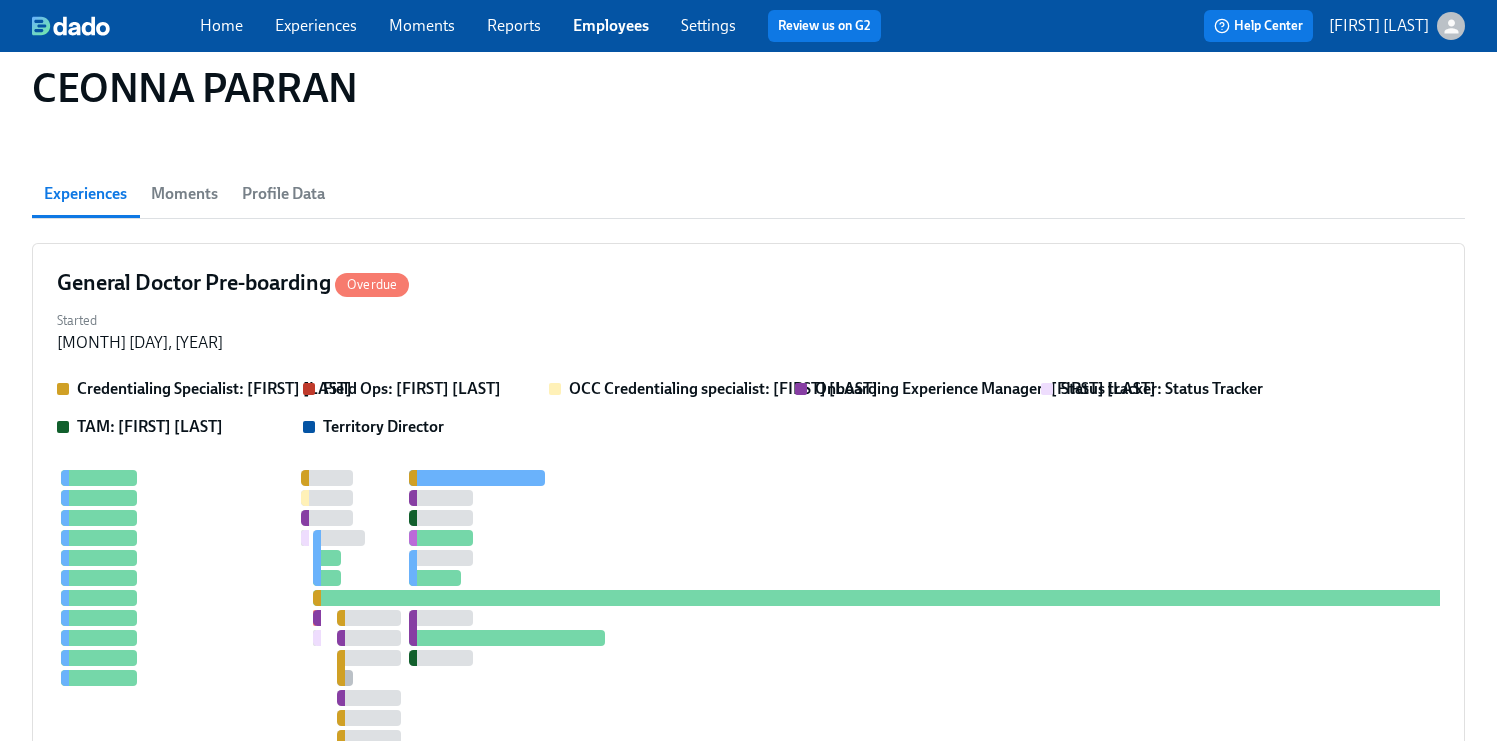 scroll, scrollTop: 121, scrollLeft: 0, axis: vertical 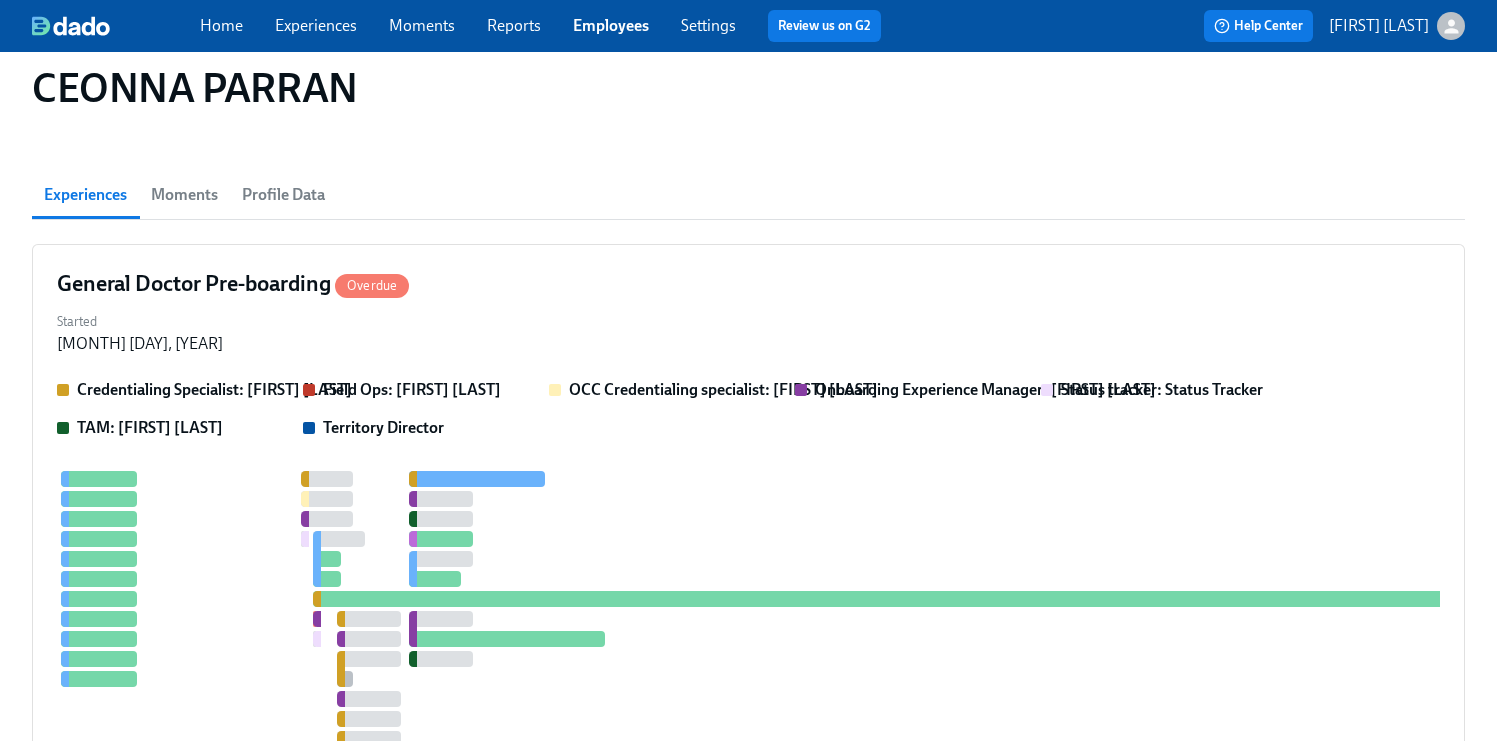 click on "Experiences" at bounding box center [316, 25] 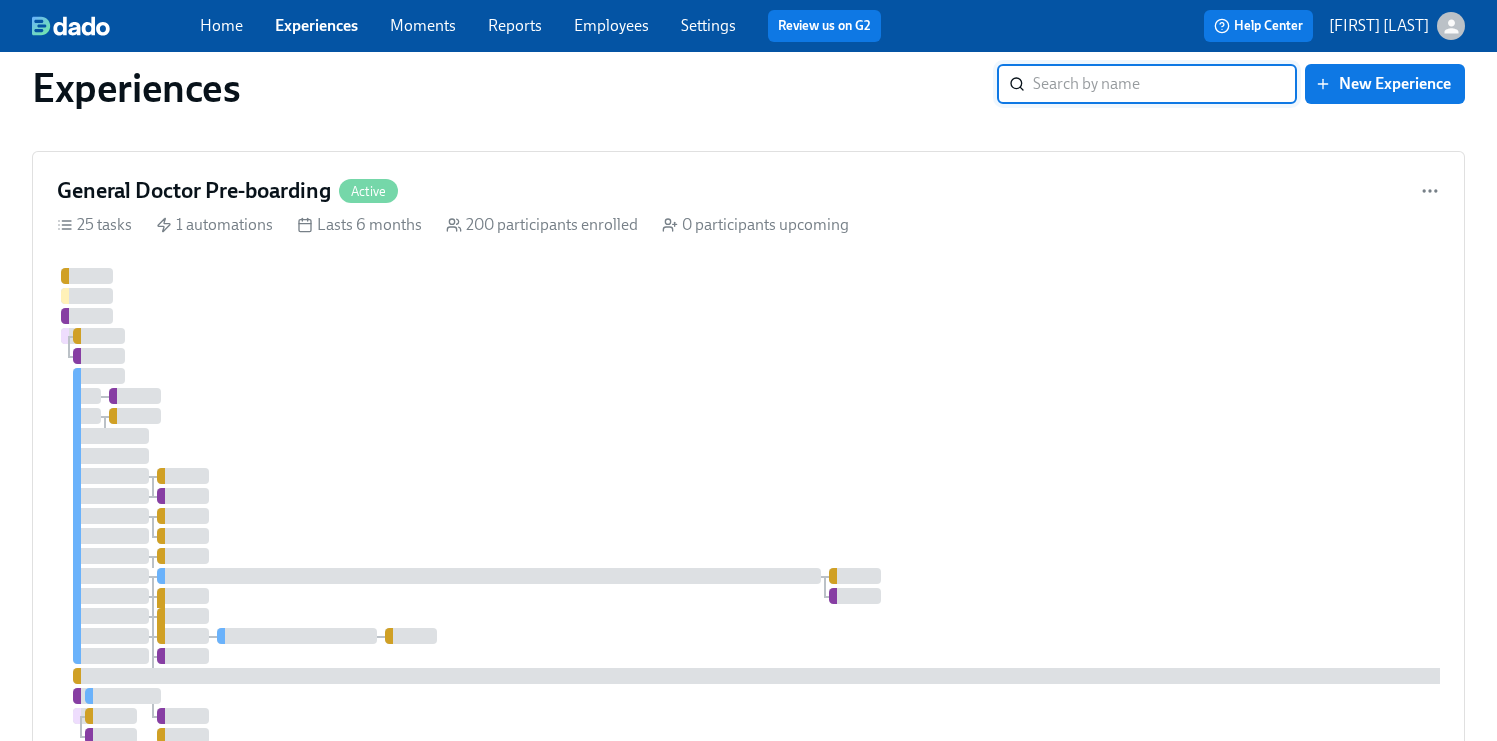 scroll, scrollTop: 4310, scrollLeft: 0, axis: vertical 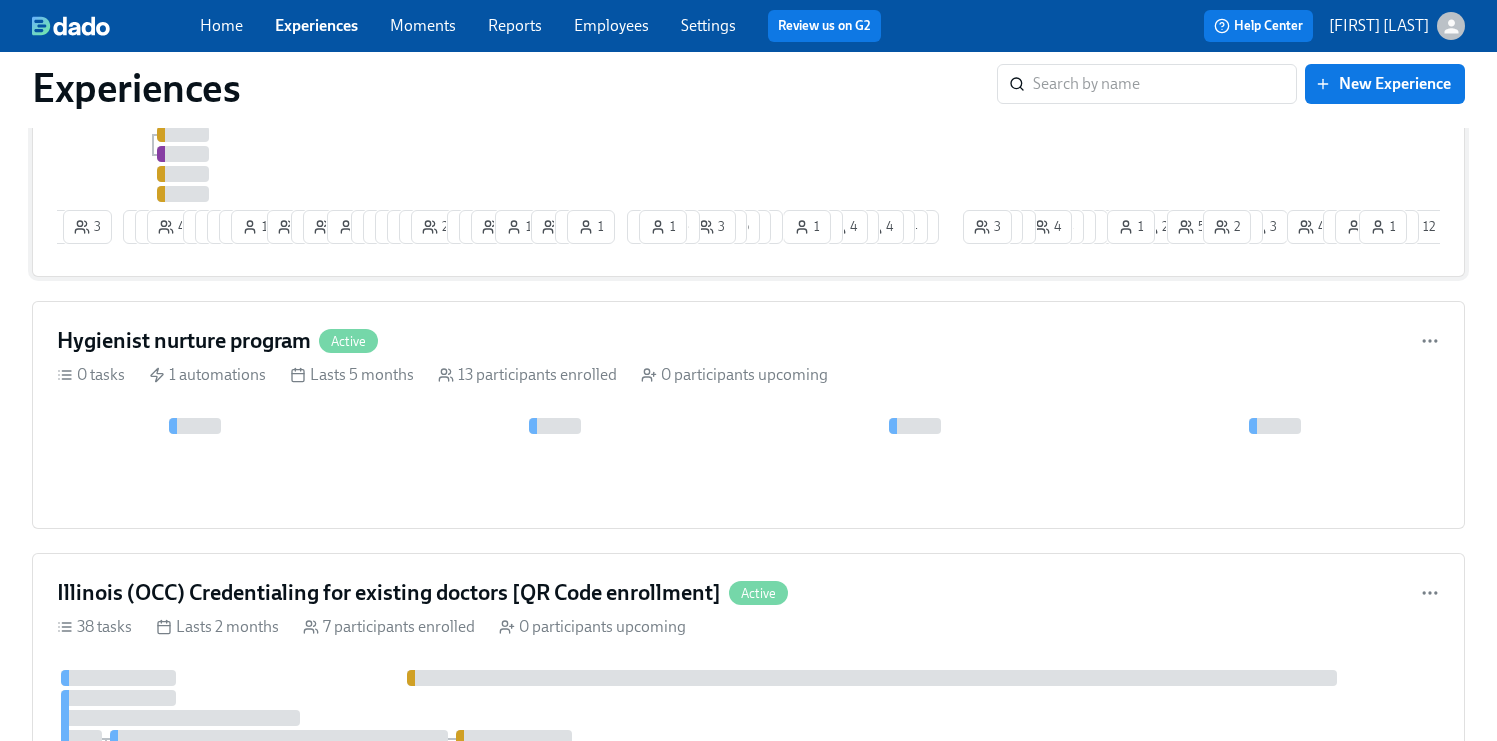 click at bounding box center [1191, -96] 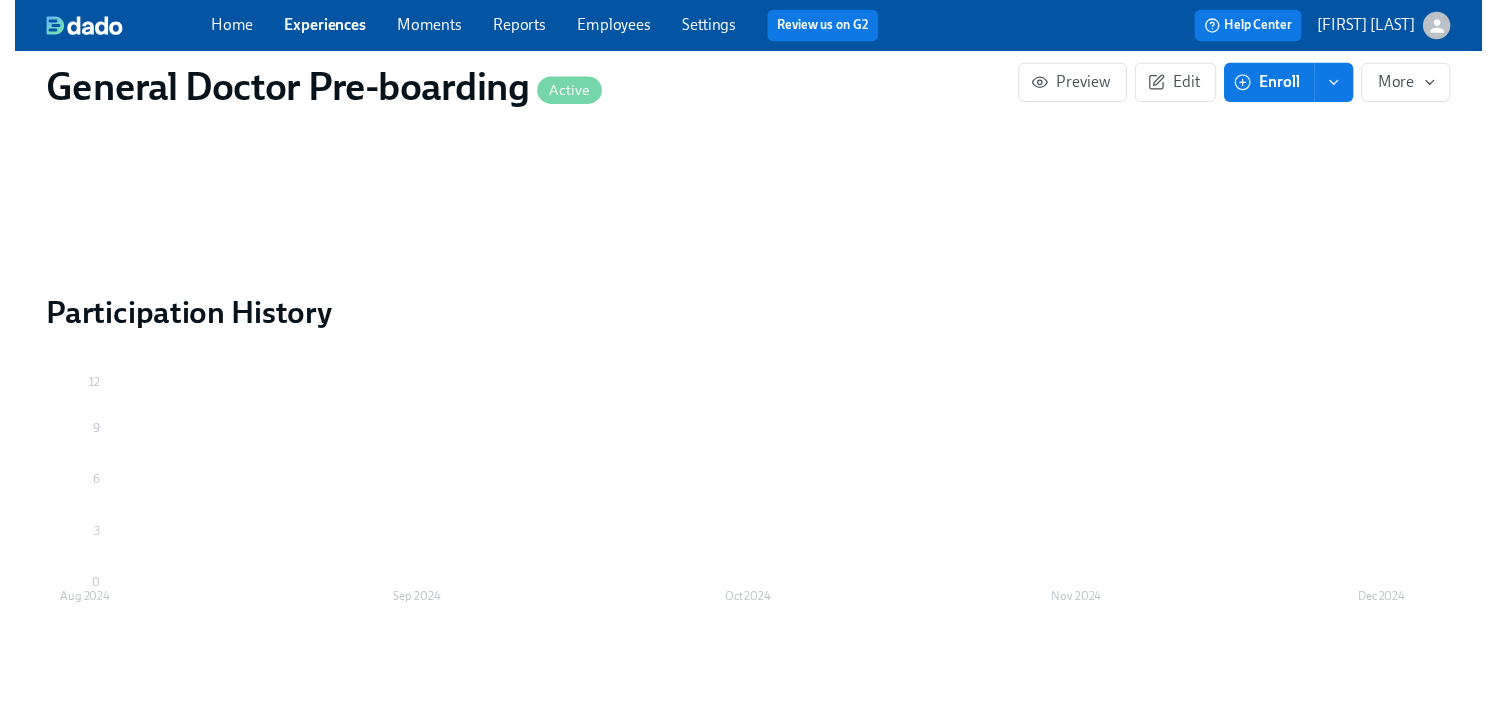 scroll, scrollTop: 0, scrollLeft: 0, axis: both 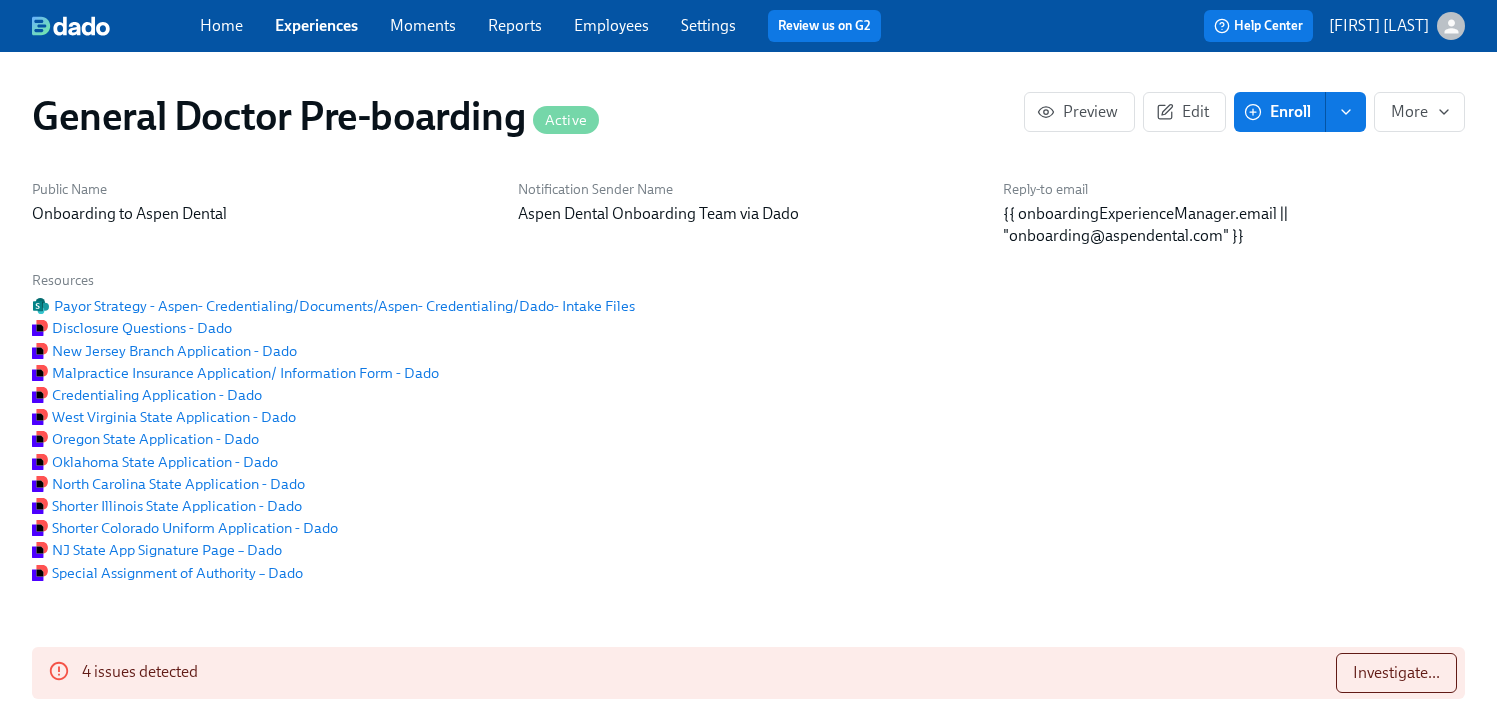 click on "Employees" at bounding box center (611, 25) 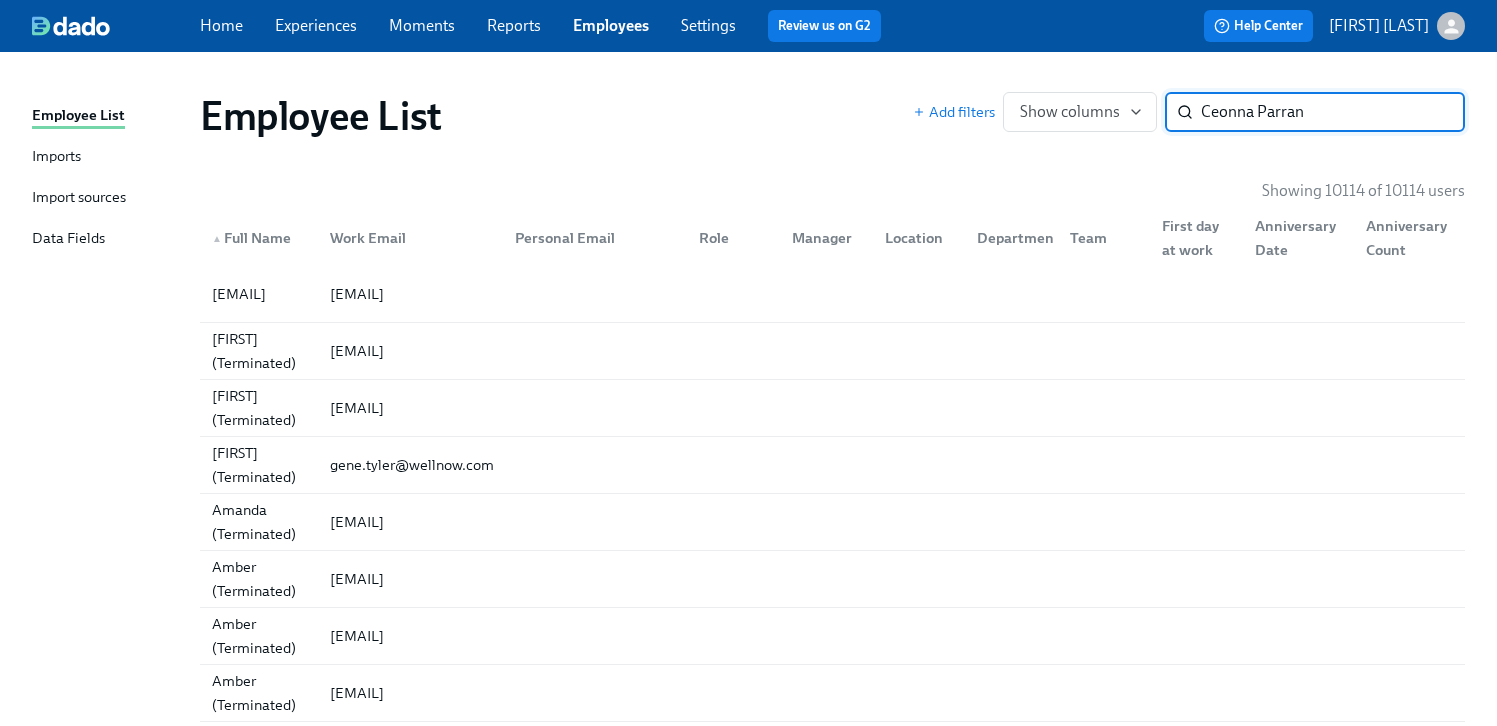 type on "Ceonna Parran" 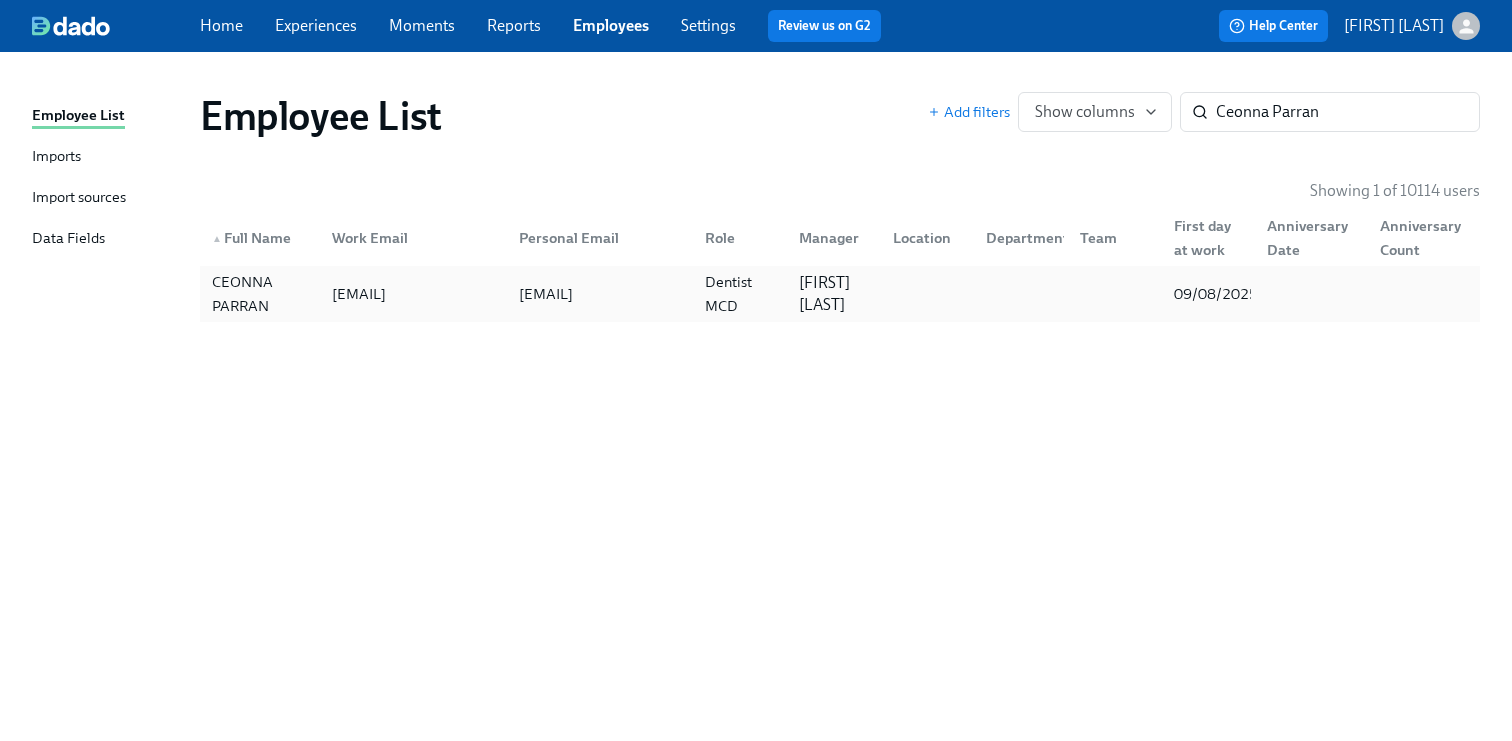 click on "CEONNA PARRAN" at bounding box center [260, 294] 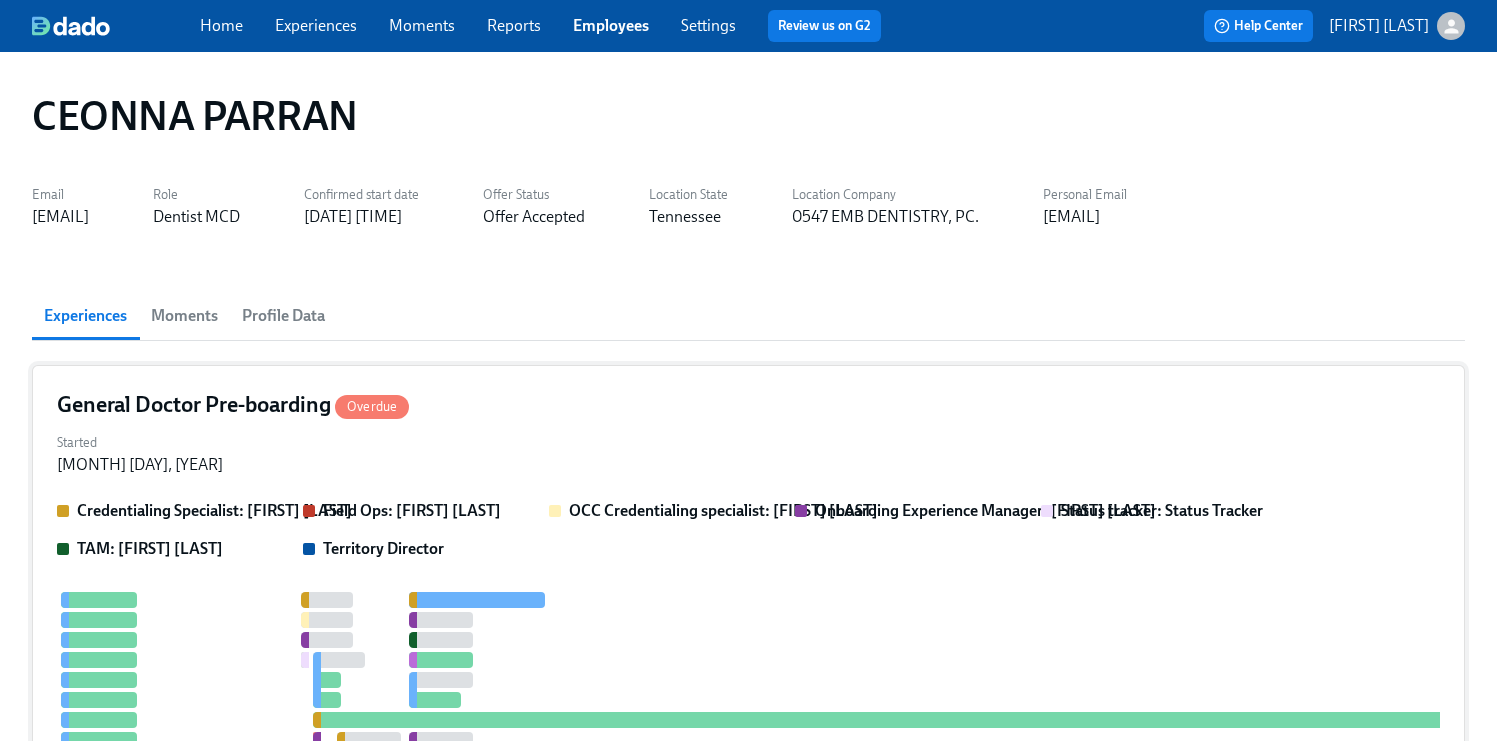 click on "General Doctor Pre-boarding   Overdue" at bounding box center [748, 405] 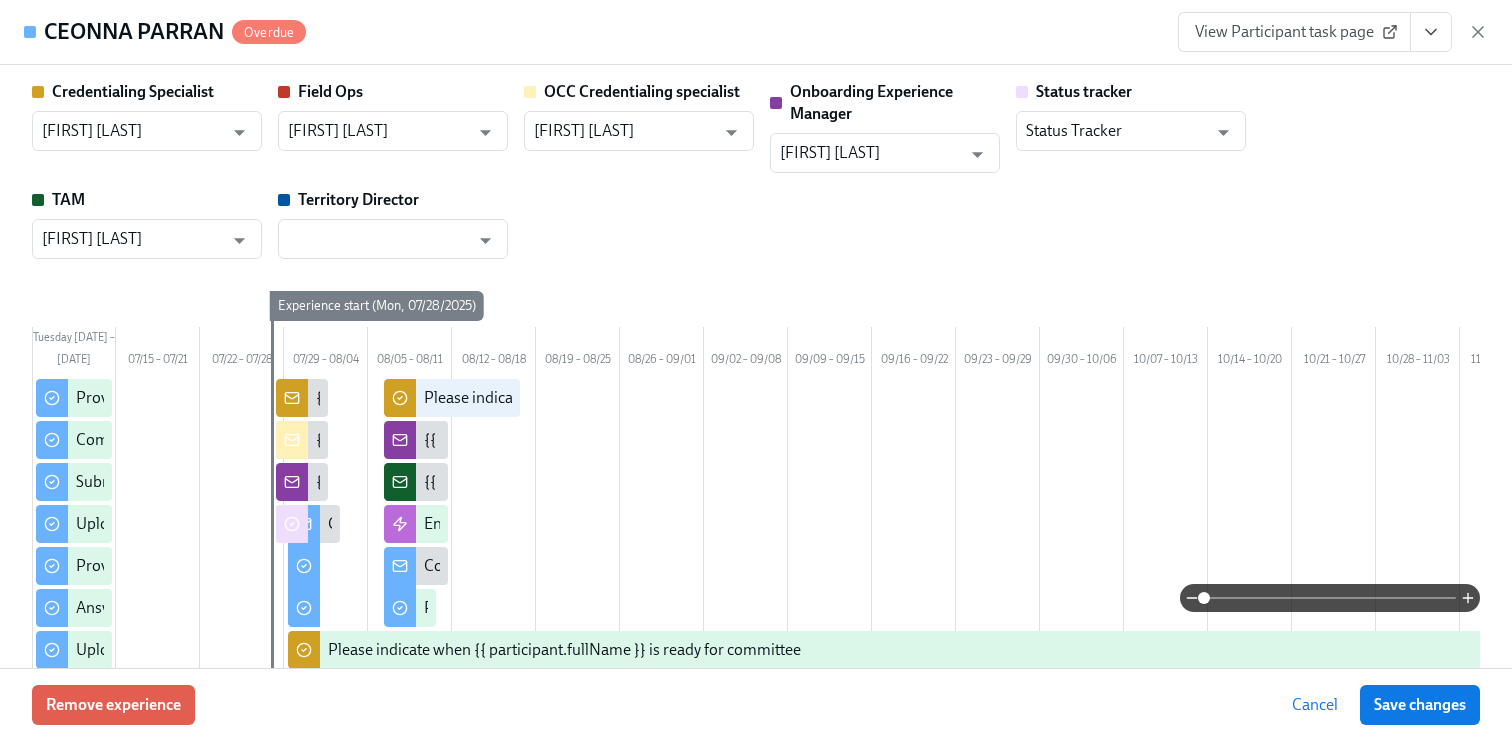 click on "View Participant task page" at bounding box center [1294, 32] 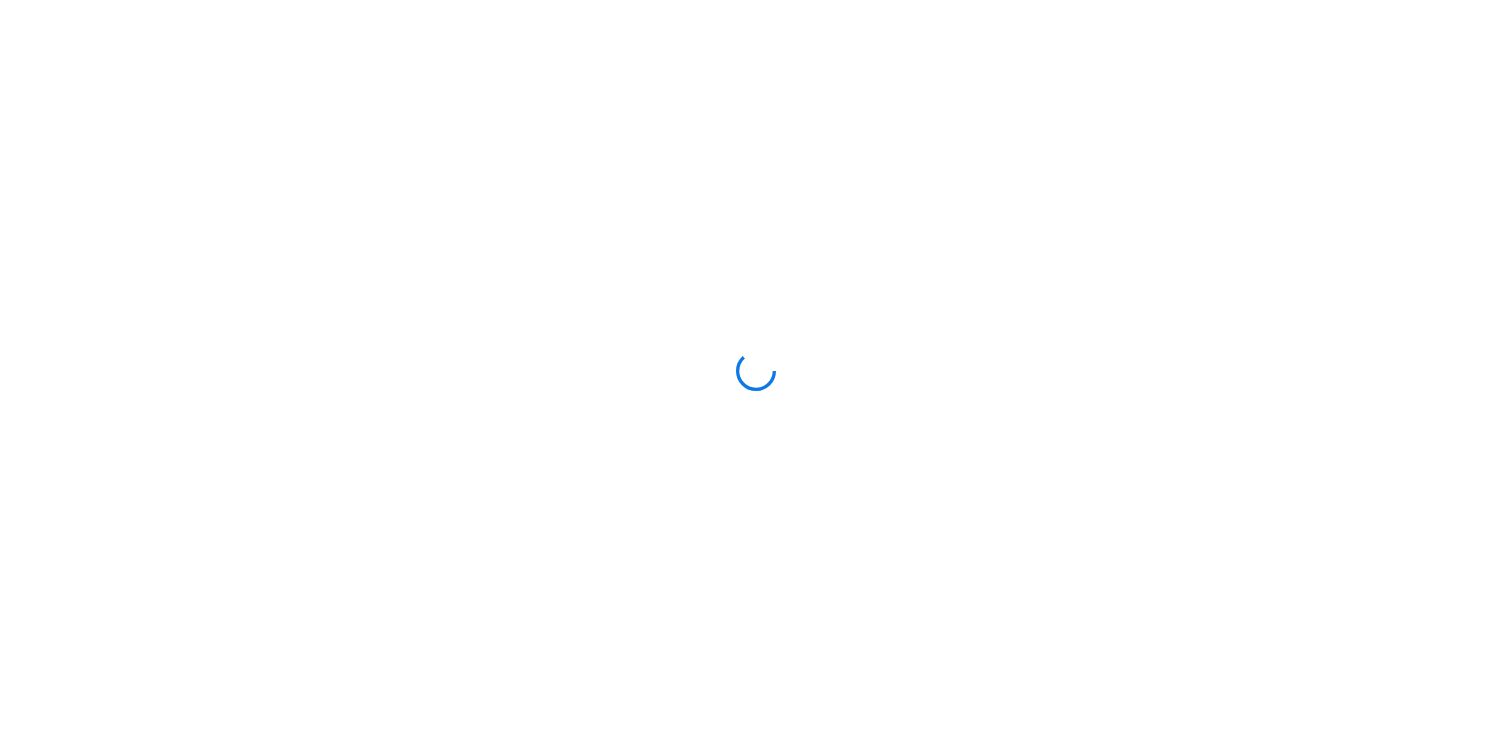 scroll, scrollTop: 0, scrollLeft: 0, axis: both 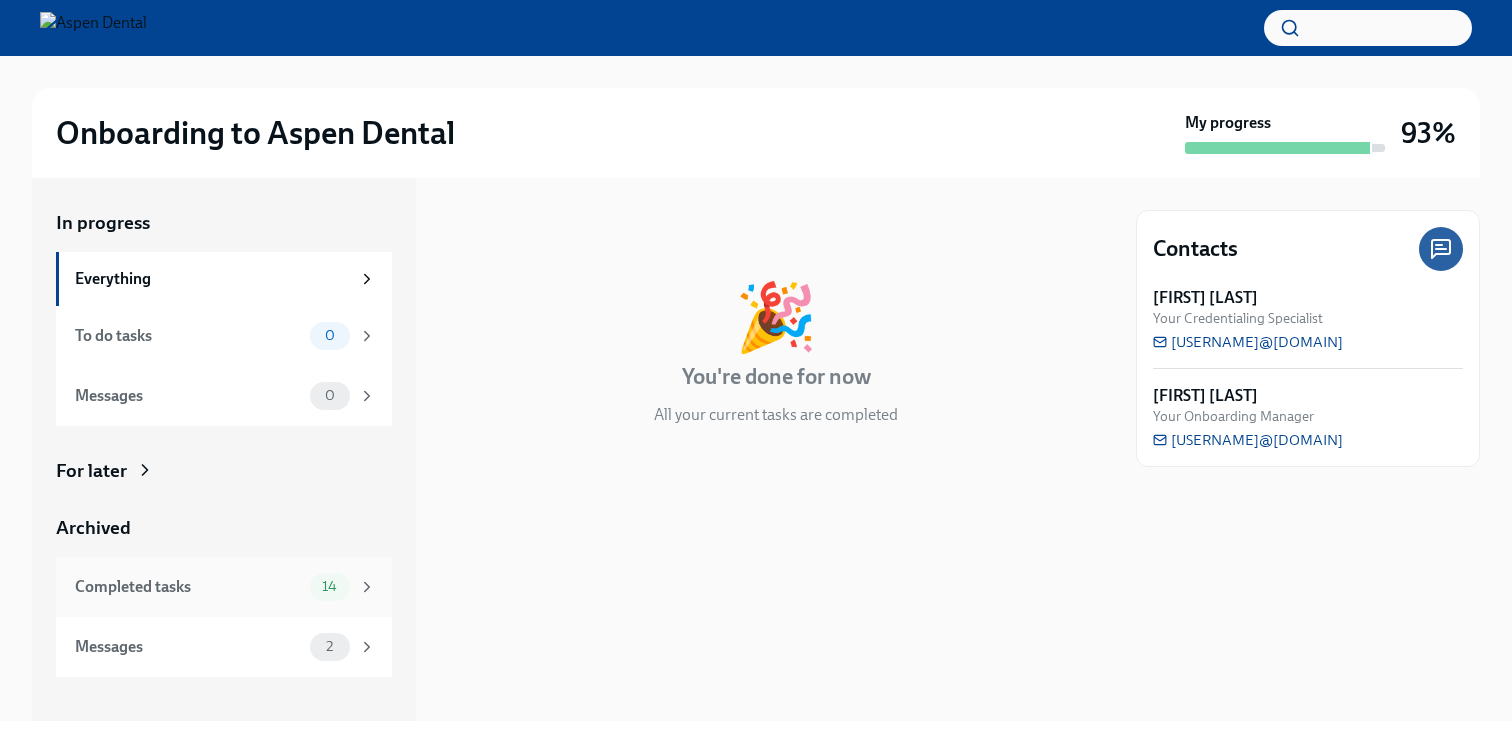 click on "Completed tasks" at bounding box center [188, 587] 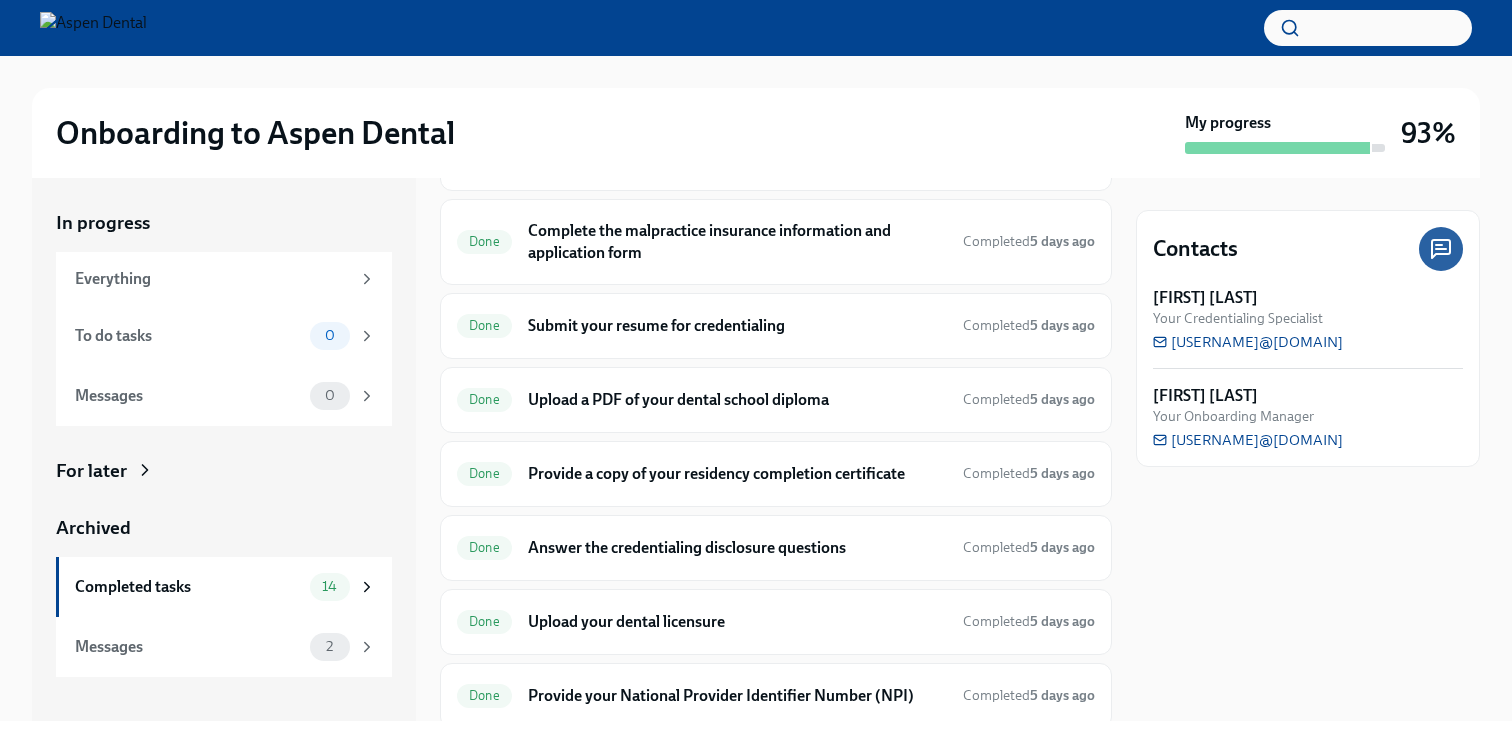 scroll, scrollTop: 120, scrollLeft: 0, axis: vertical 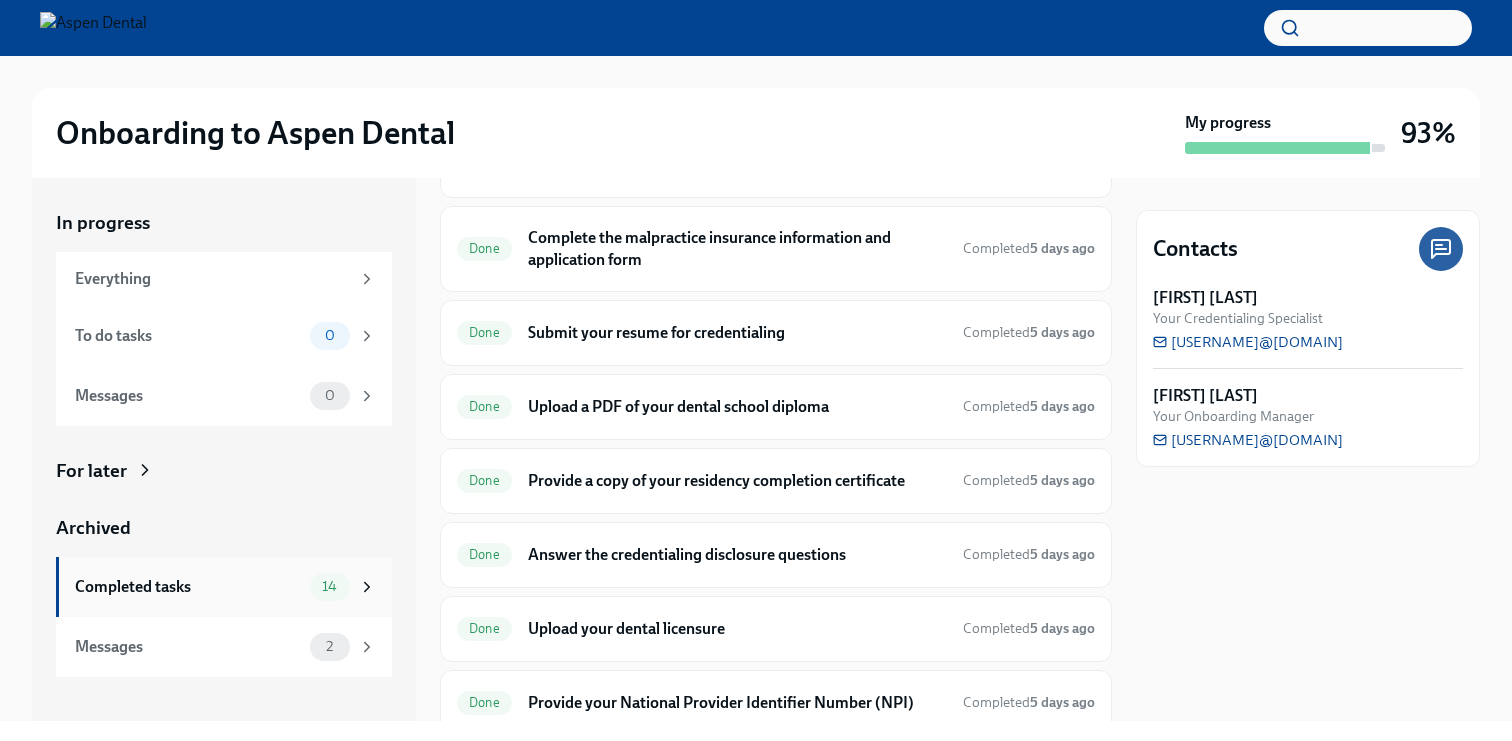 click on "Completed tasks" at bounding box center (188, 587) 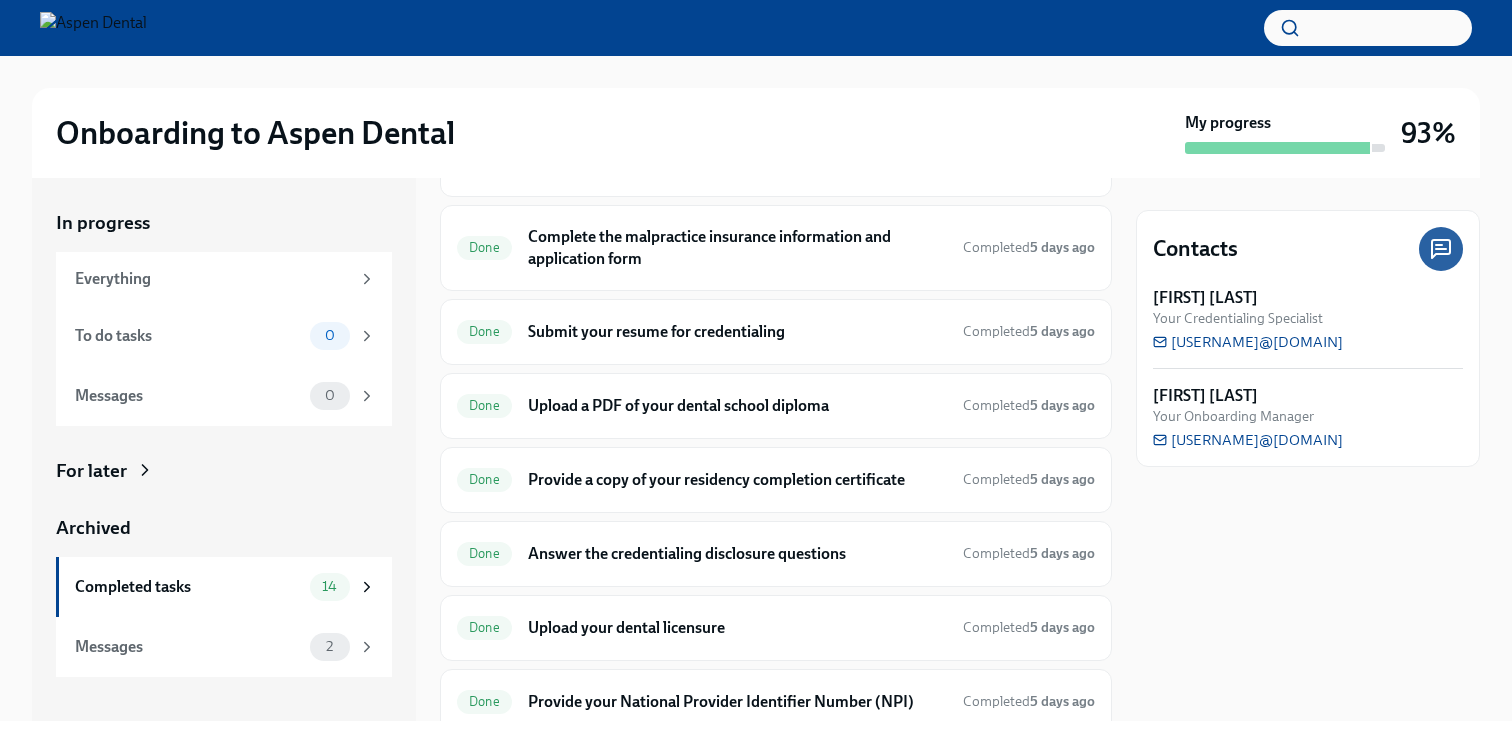 scroll, scrollTop: 0, scrollLeft: 0, axis: both 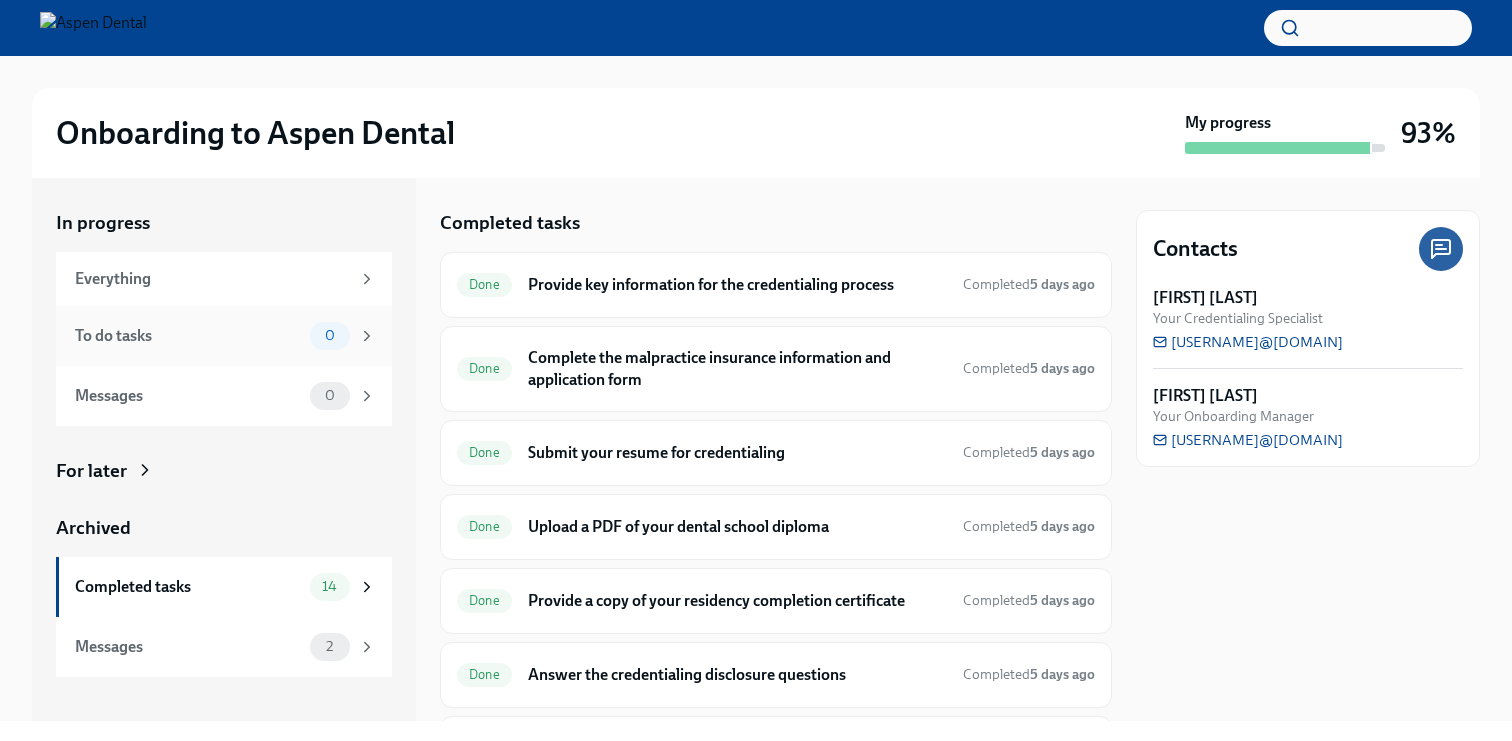 click on "To do tasks 0" at bounding box center (224, 336) 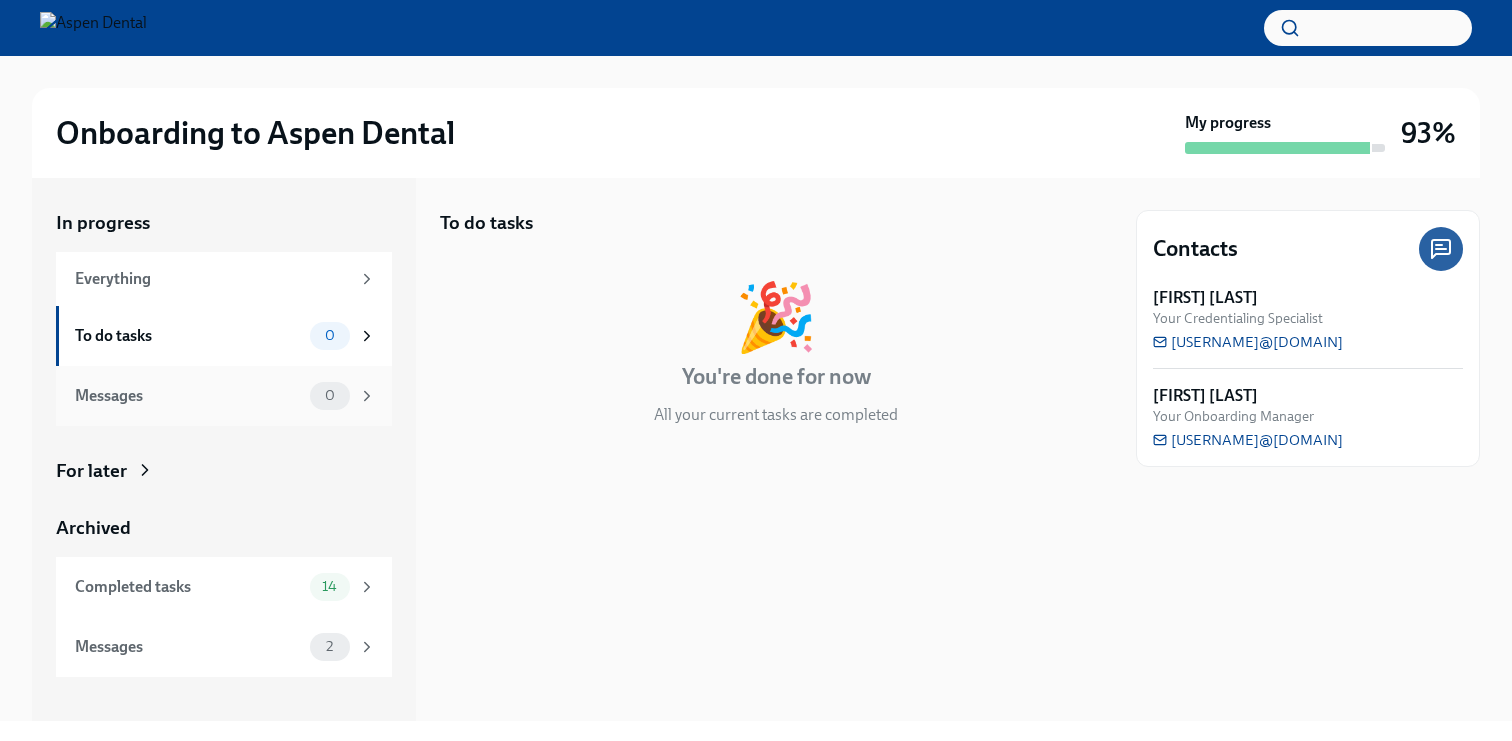 click on "Messages" at bounding box center (188, 396) 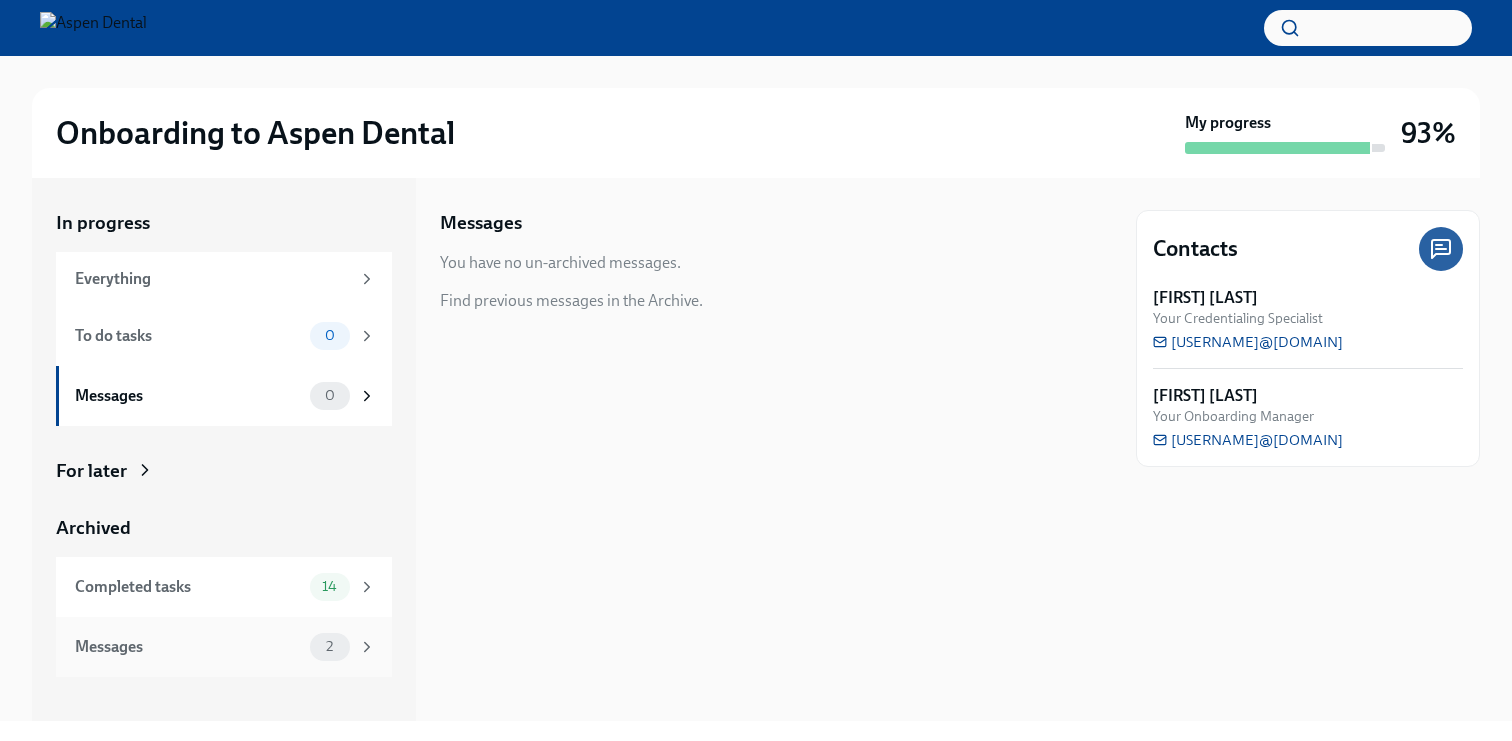 click on "Messages" at bounding box center [188, 647] 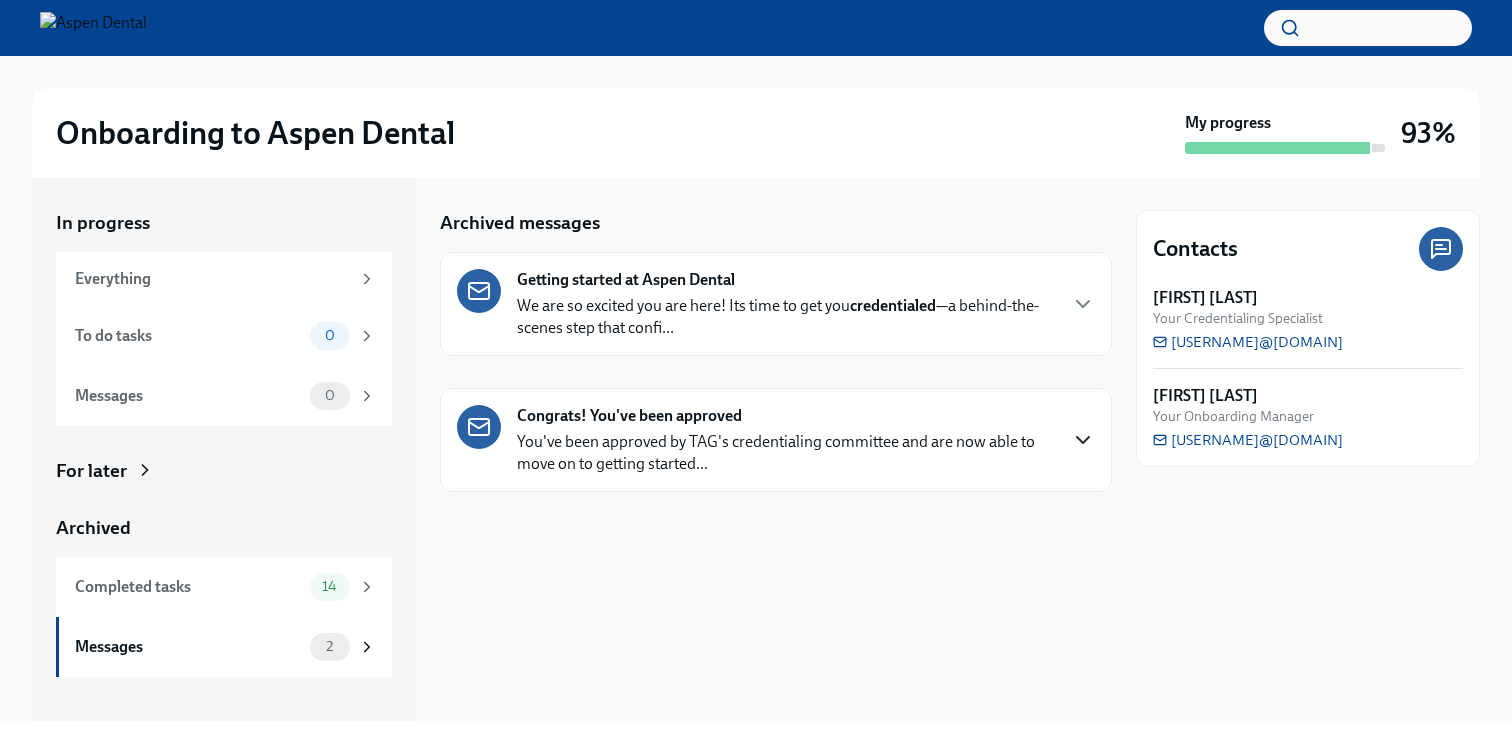 click 